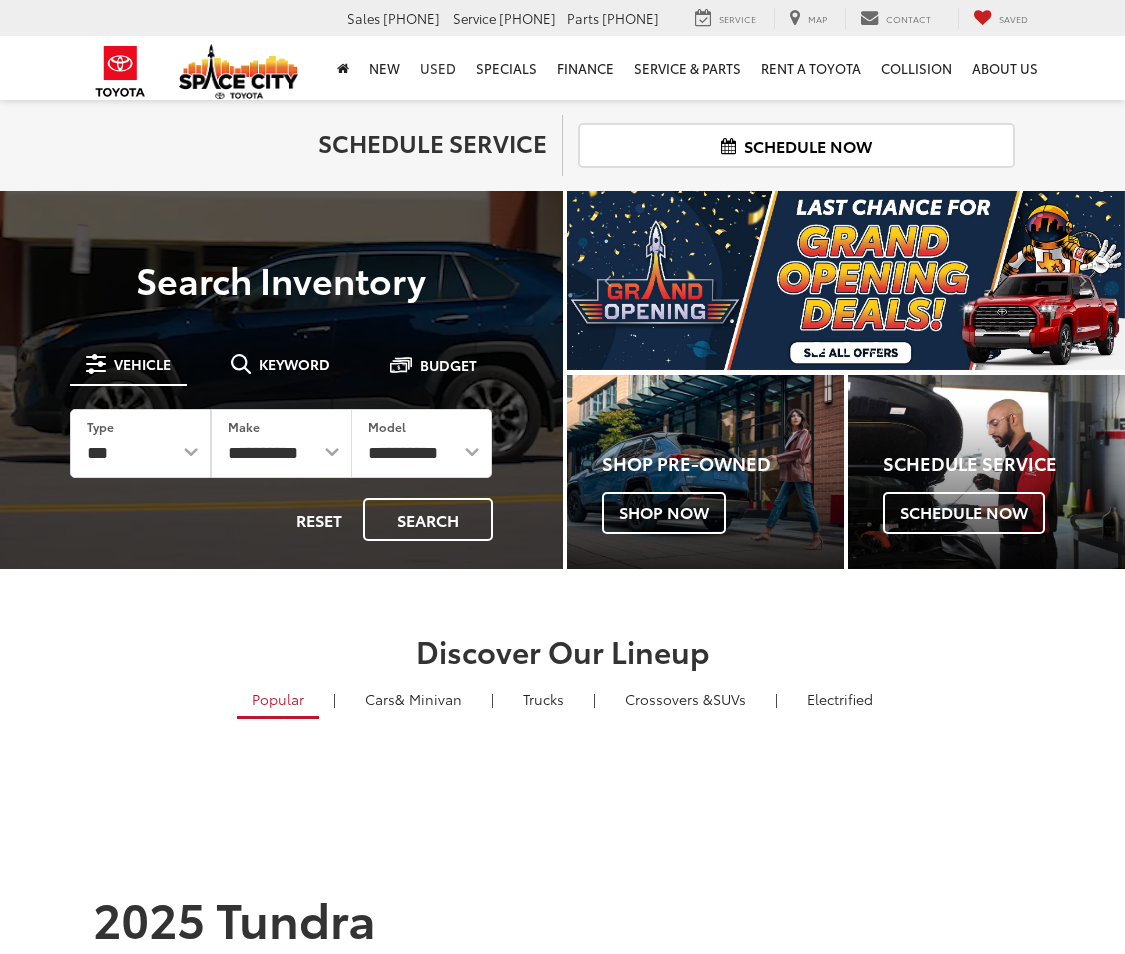 scroll, scrollTop: 0, scrollLeft: 0, axis: both 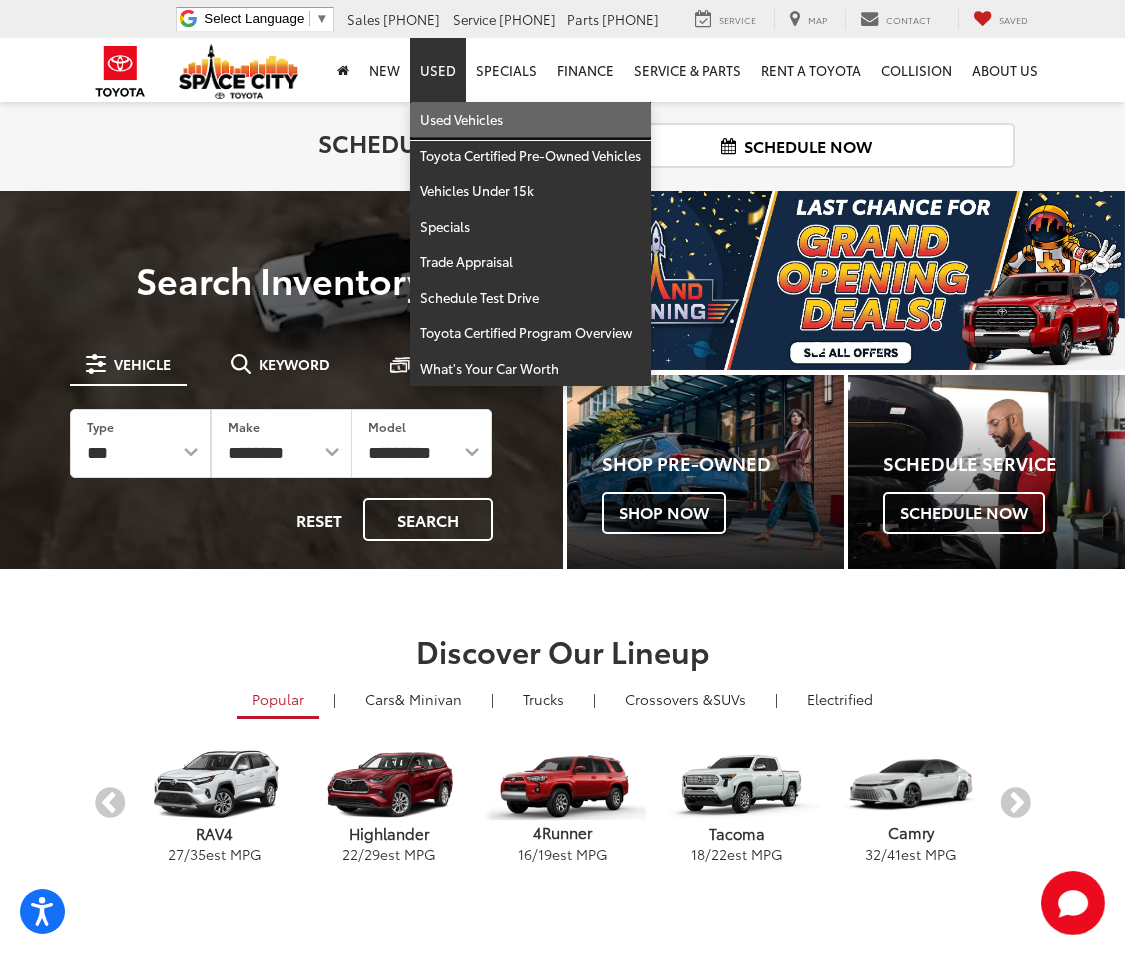 click on "Used Vehicles" at bounding box center (530, 120) 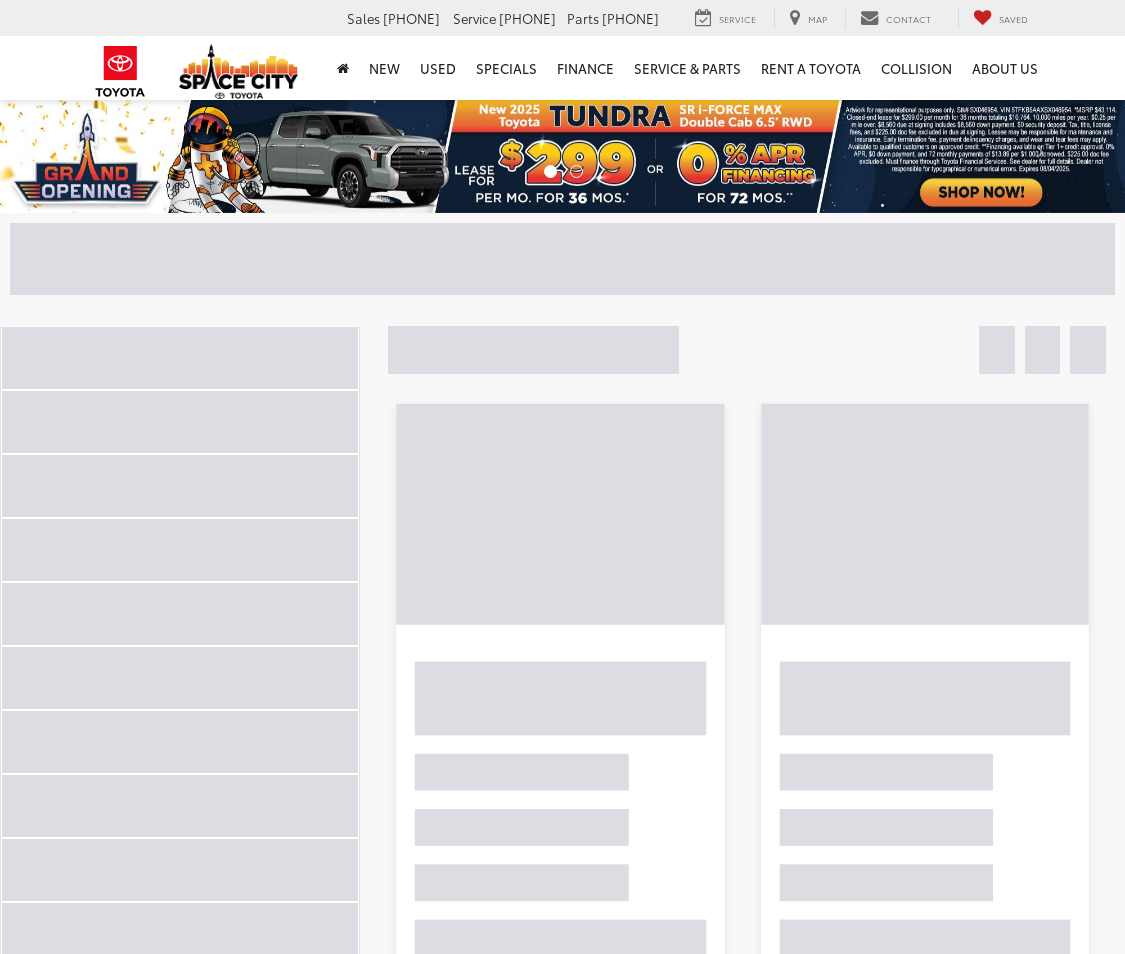 scroll, scrollTop: 0, scrollLeft: 0, axis: both 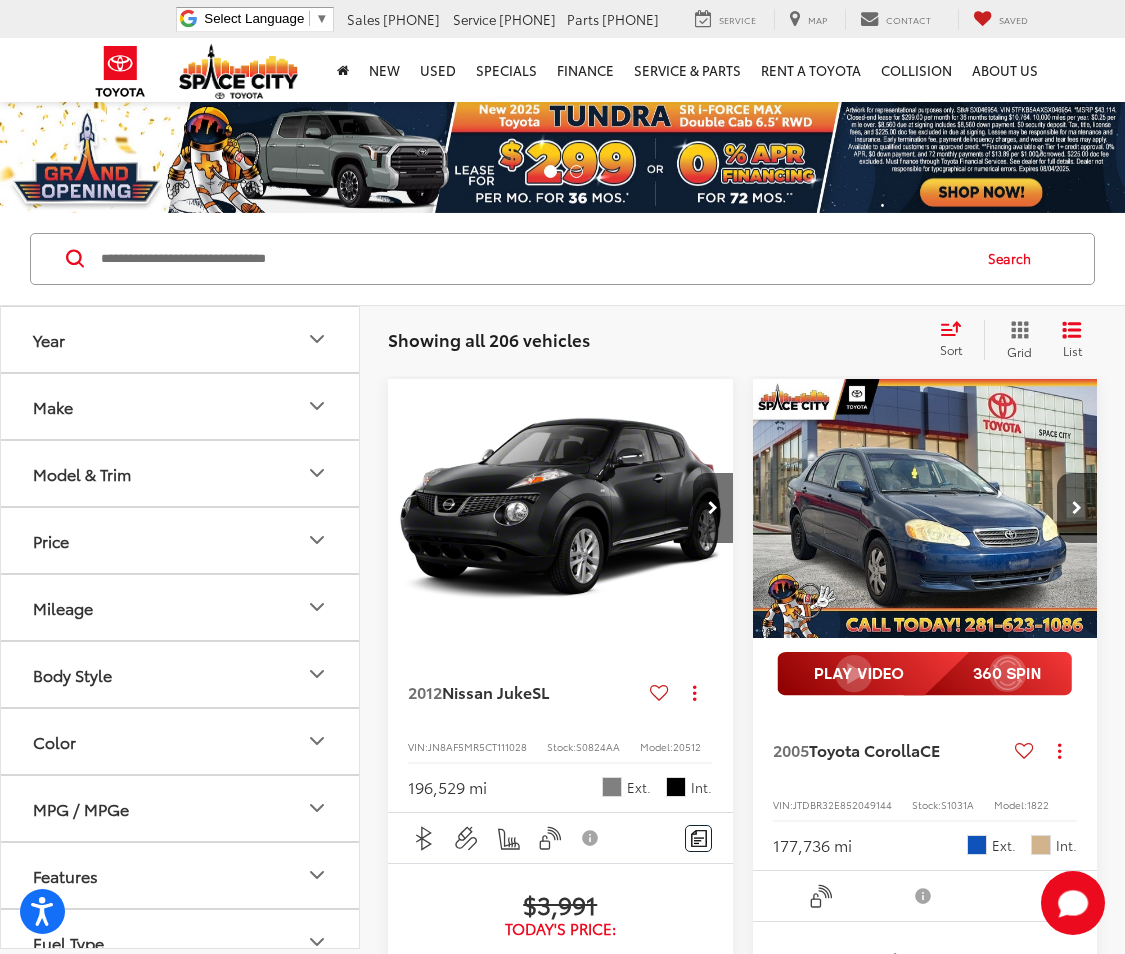 click on "Make" at bounding box center [181, 406] 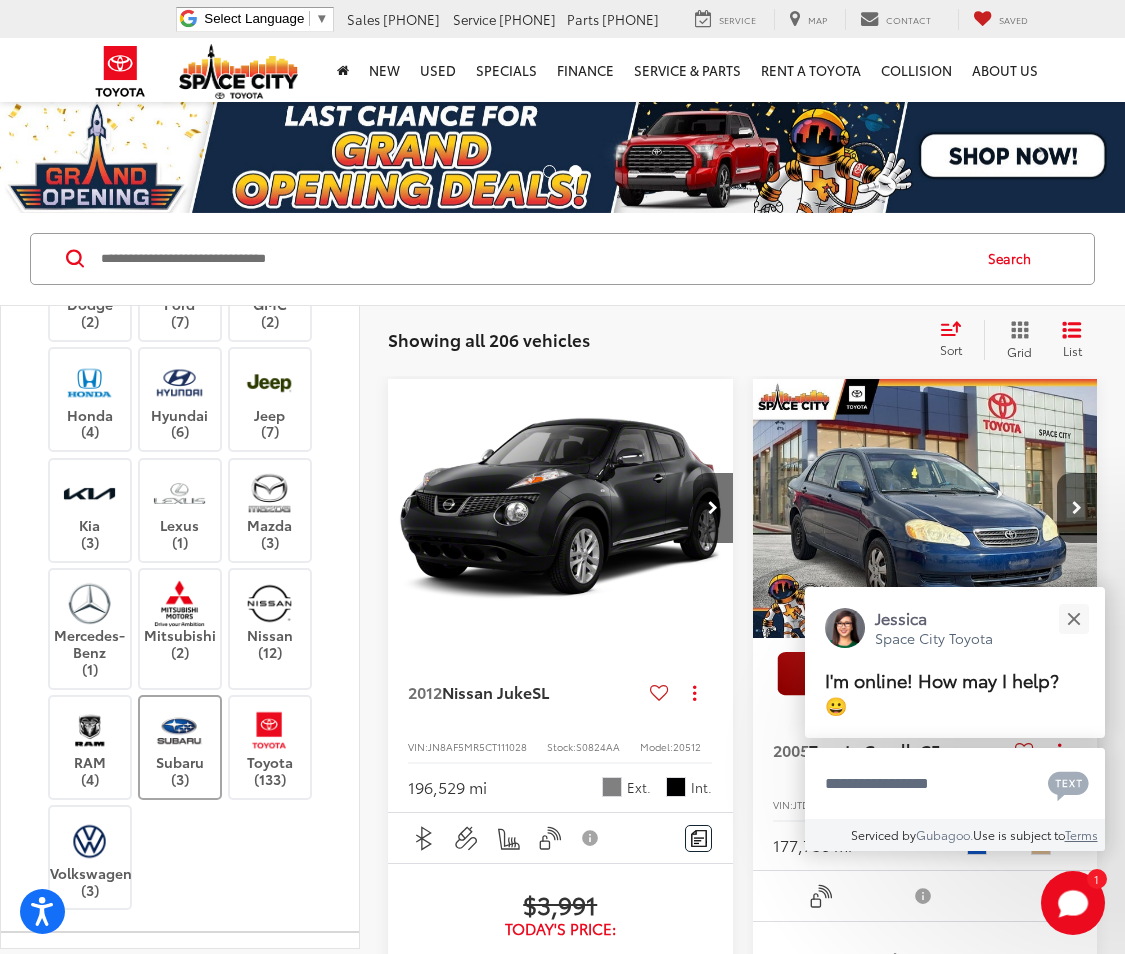 scroll, scrollTop: 221, scrollLeft: 0, axis: vertical 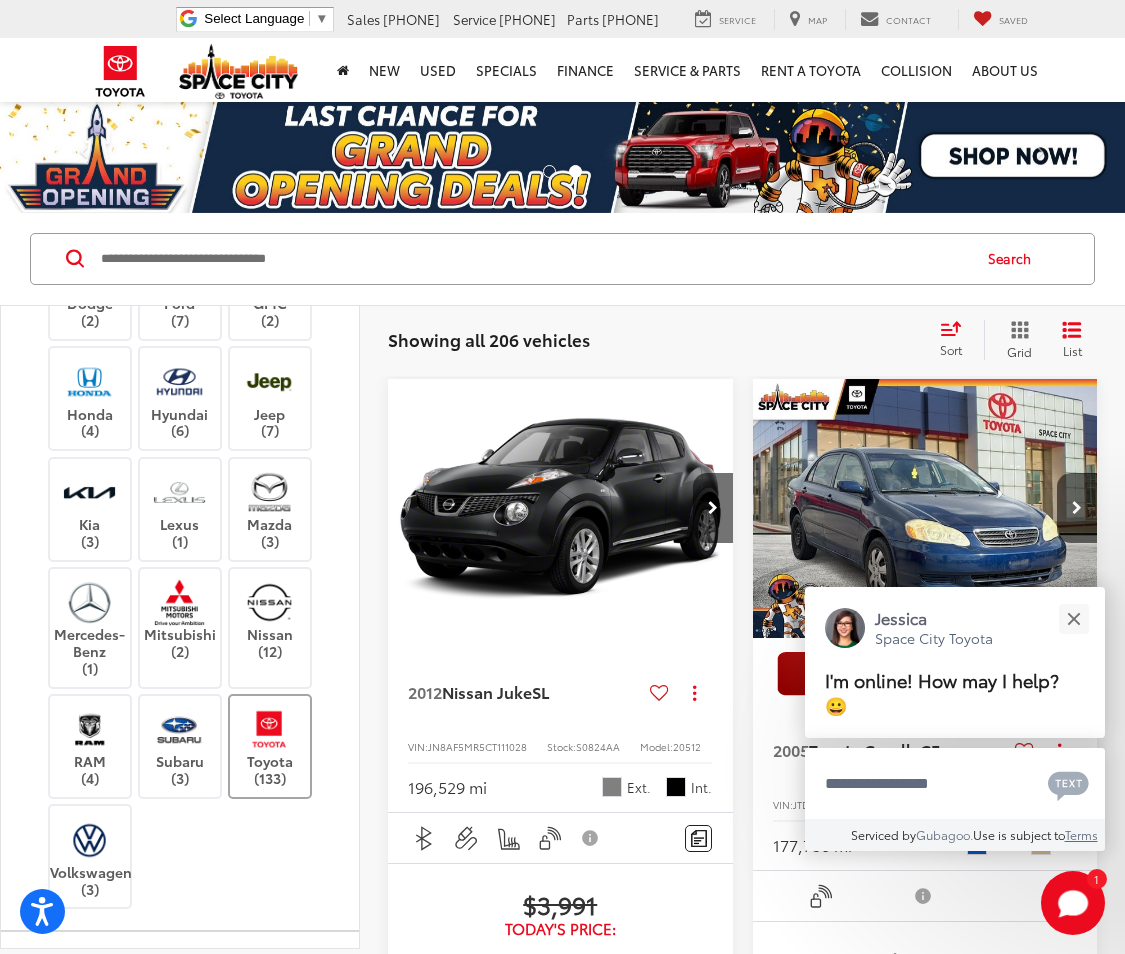 click at bounding box center (269, 729) 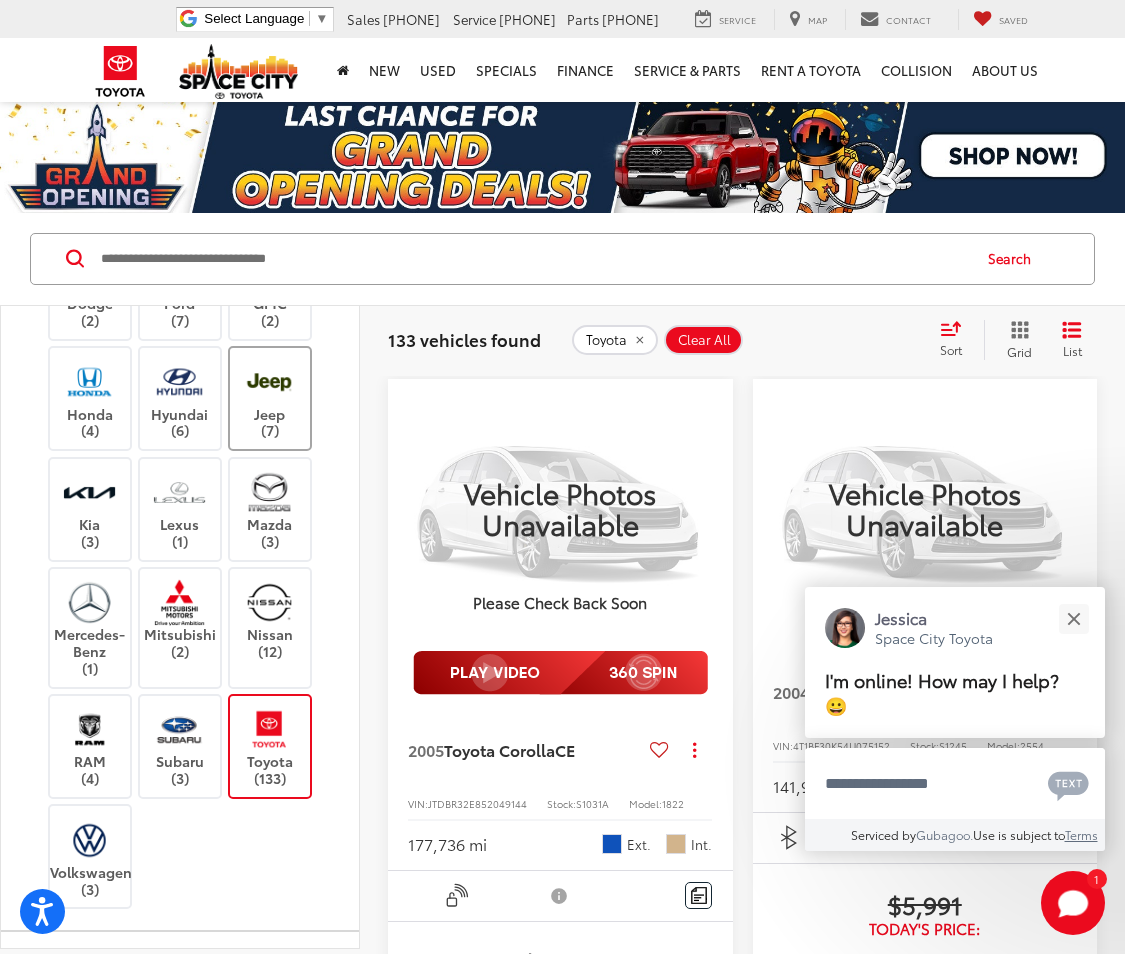 click on "Jeep   (7)" at bounding box center [270, 398] 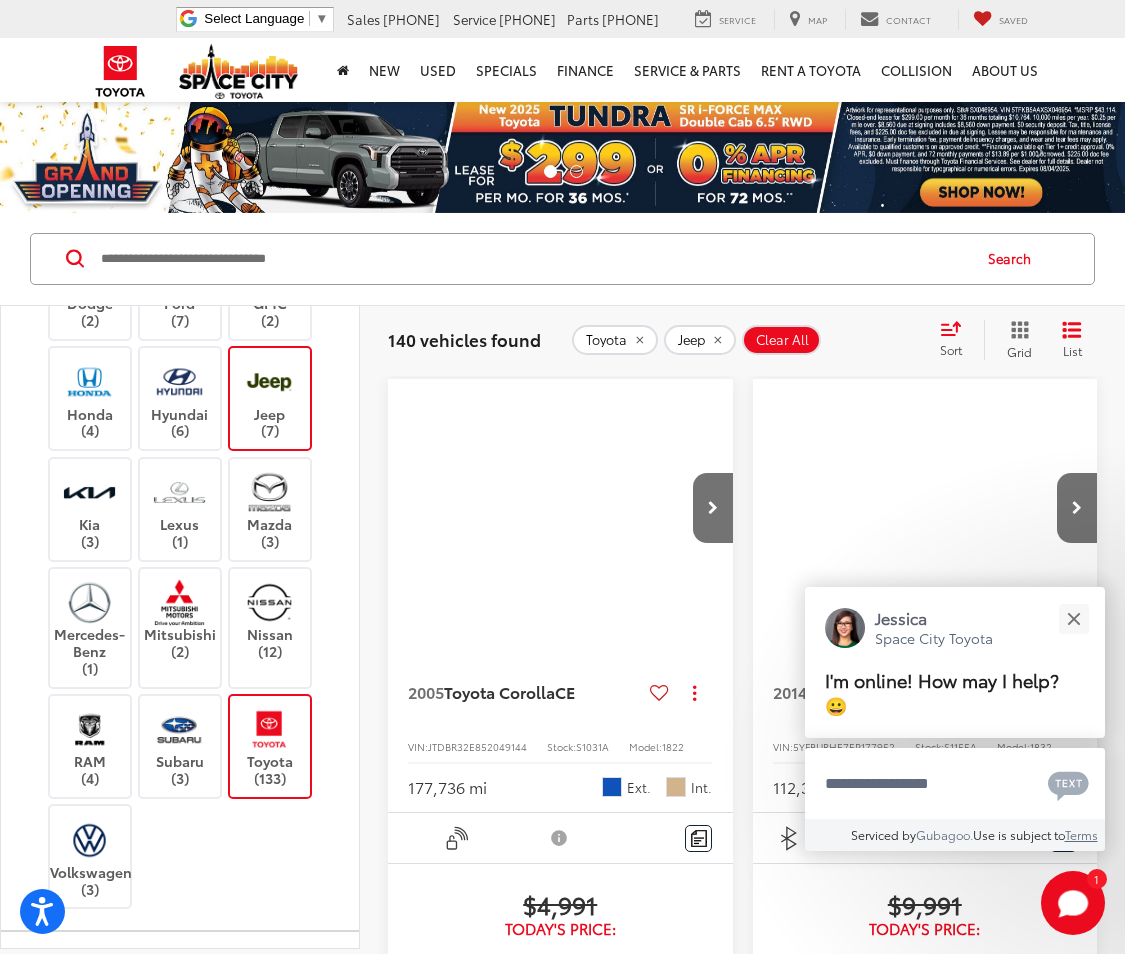 click on "Toyota   (133)" at bounding box center [270, 746] 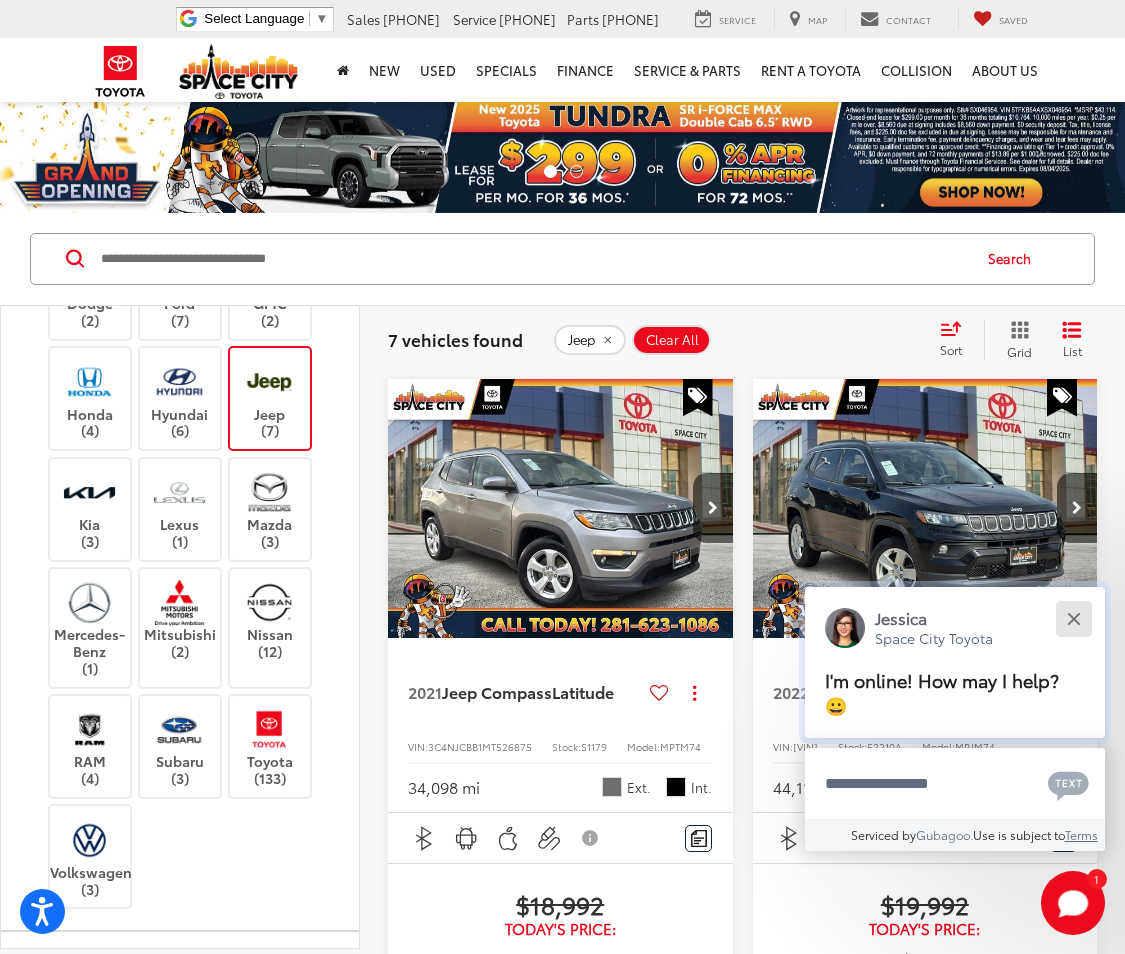 click at bounding box center [1073, 618] 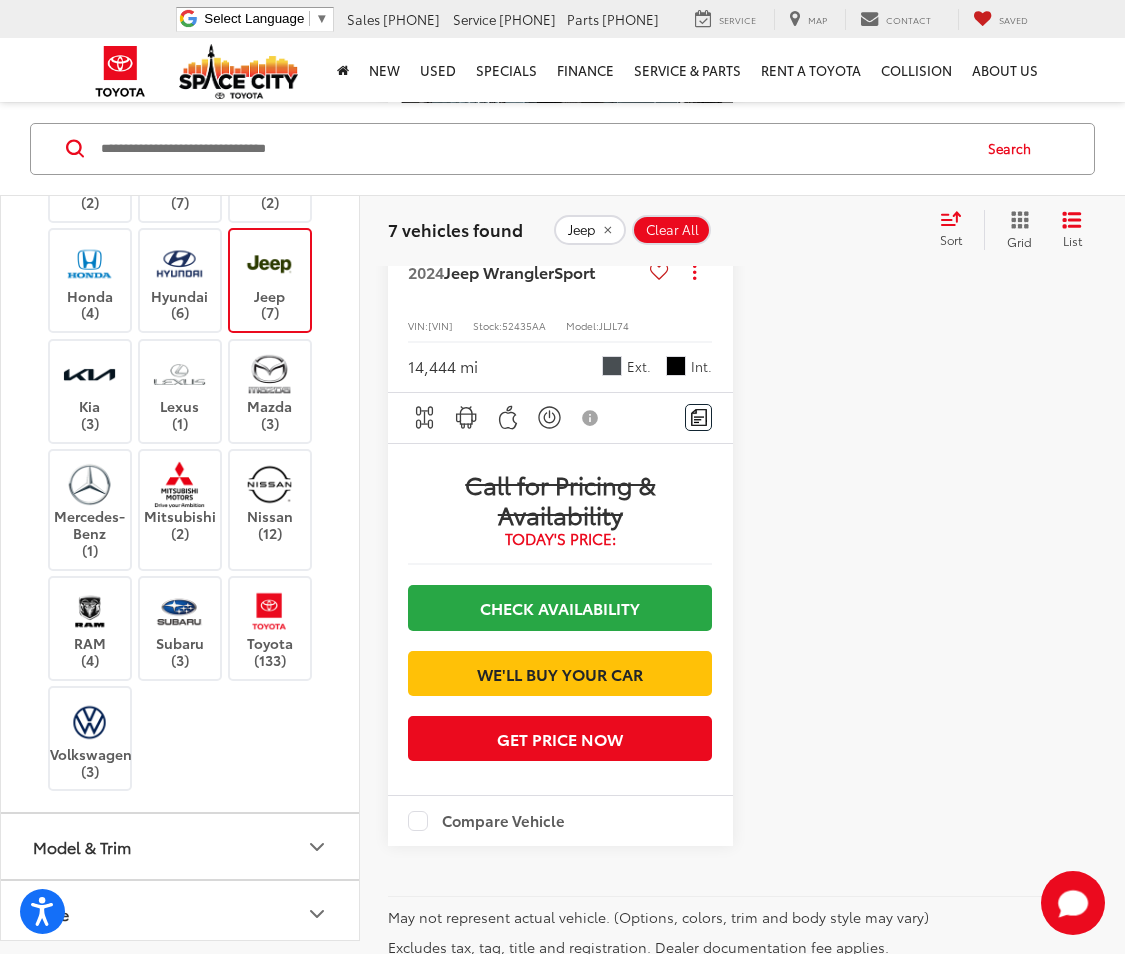 scroll, scrollTop: 3519, scrollLeft: 0, axis: vertical 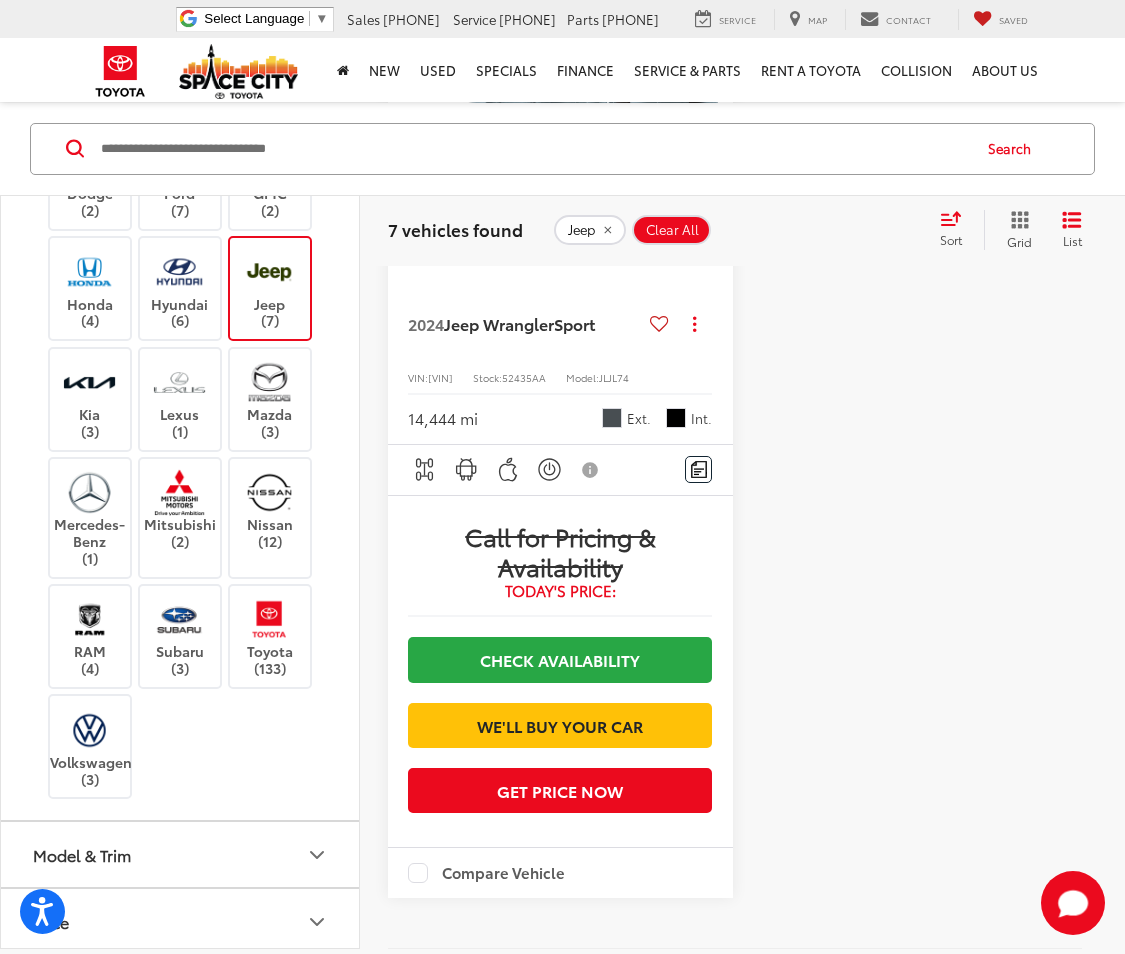 click at bounding box center (659, 324) 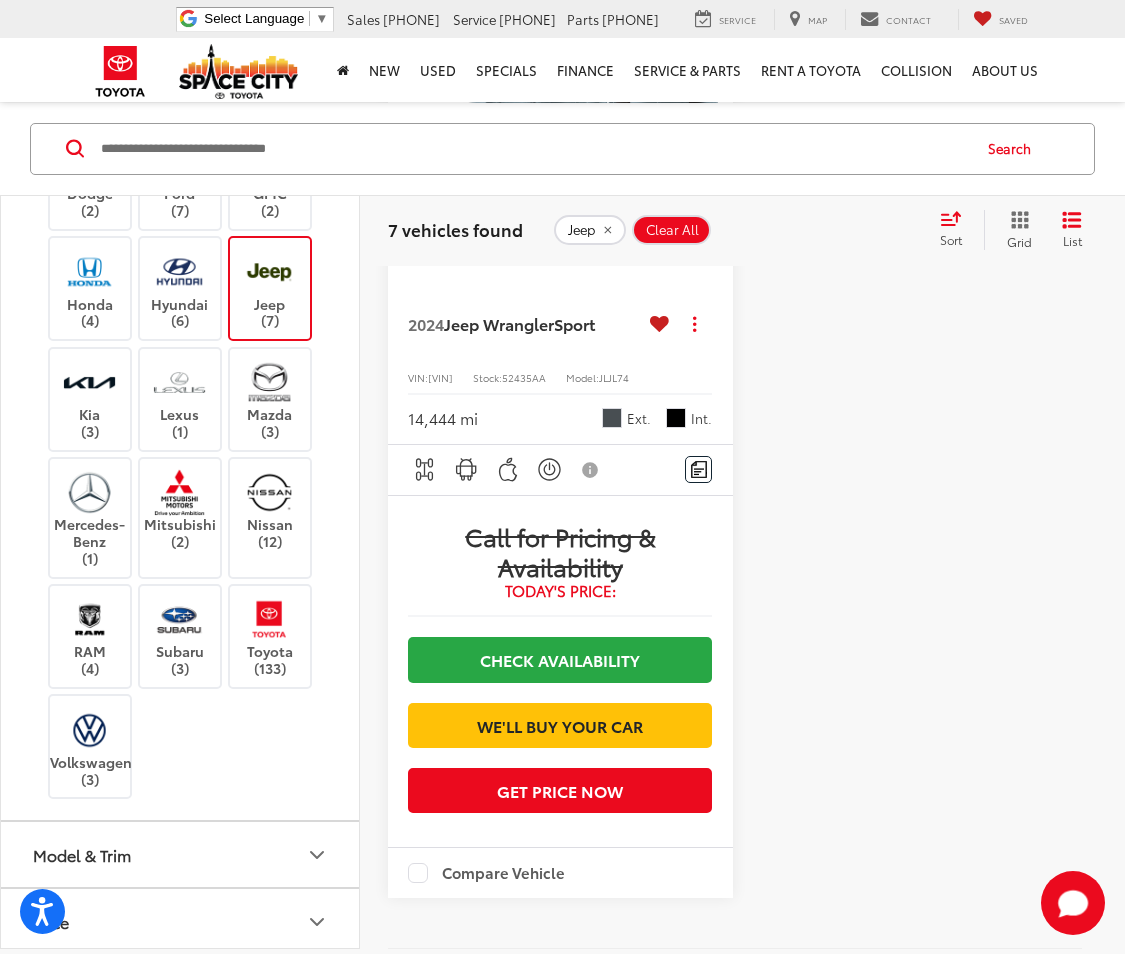 click at bounding box center [561, 140] 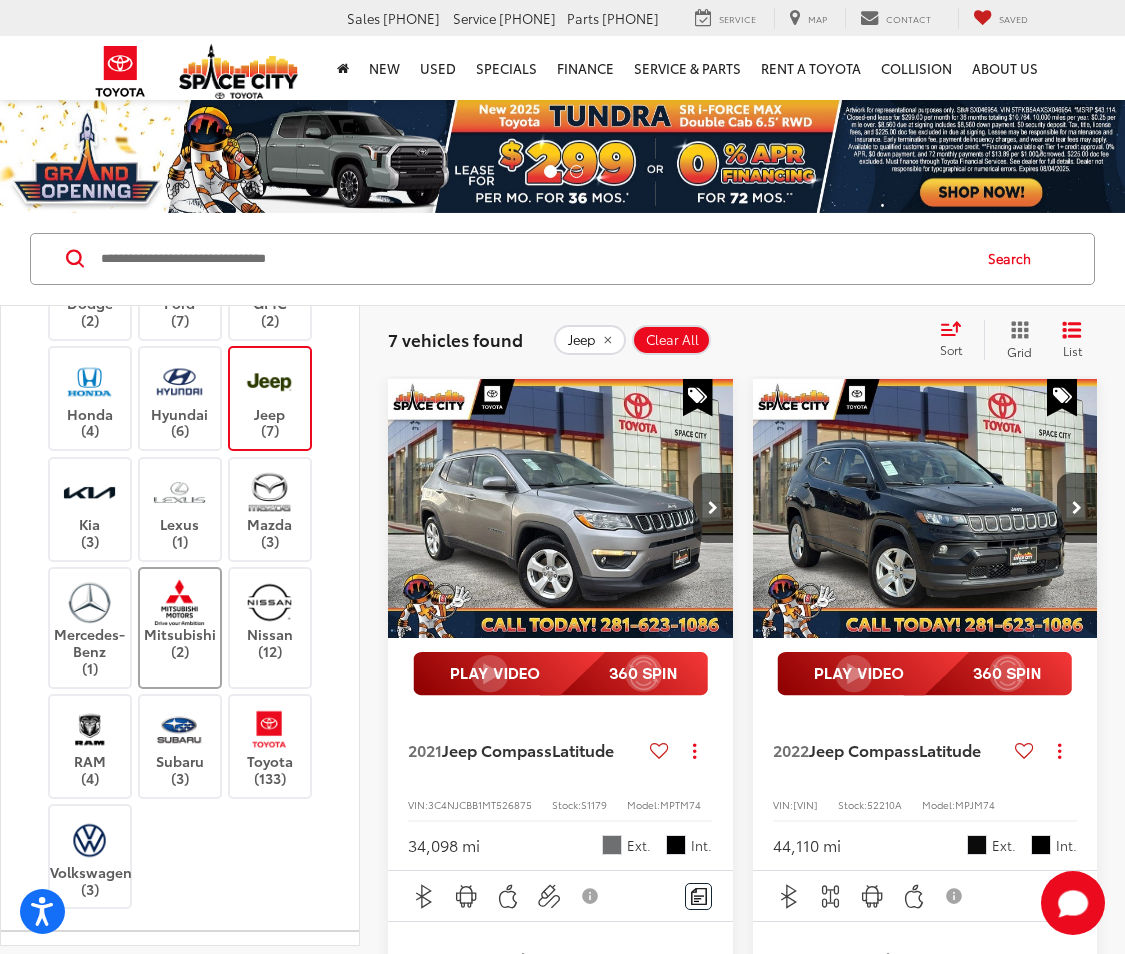 scroll, scrollTop: 0, scrollLeft: 0, axis: both 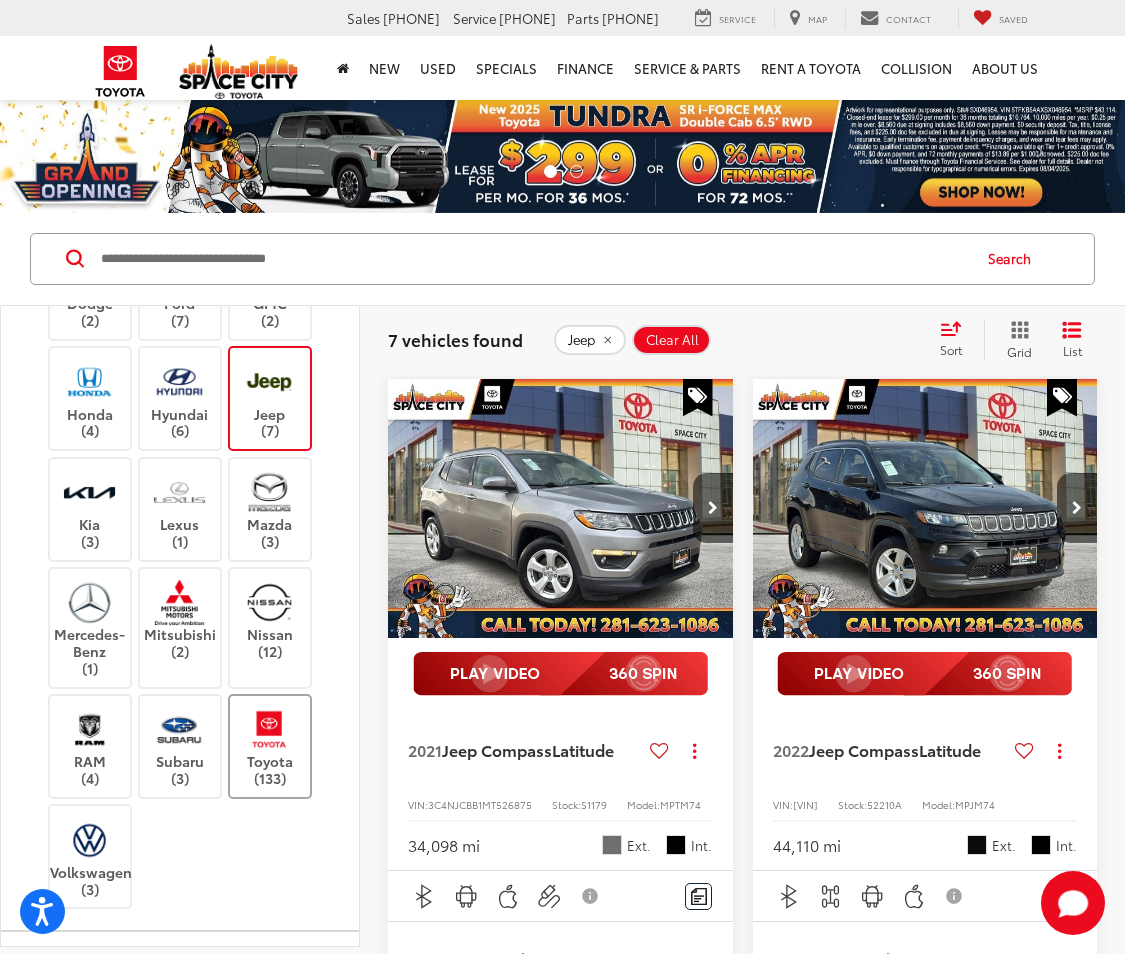click at bounding box center (269, 729) 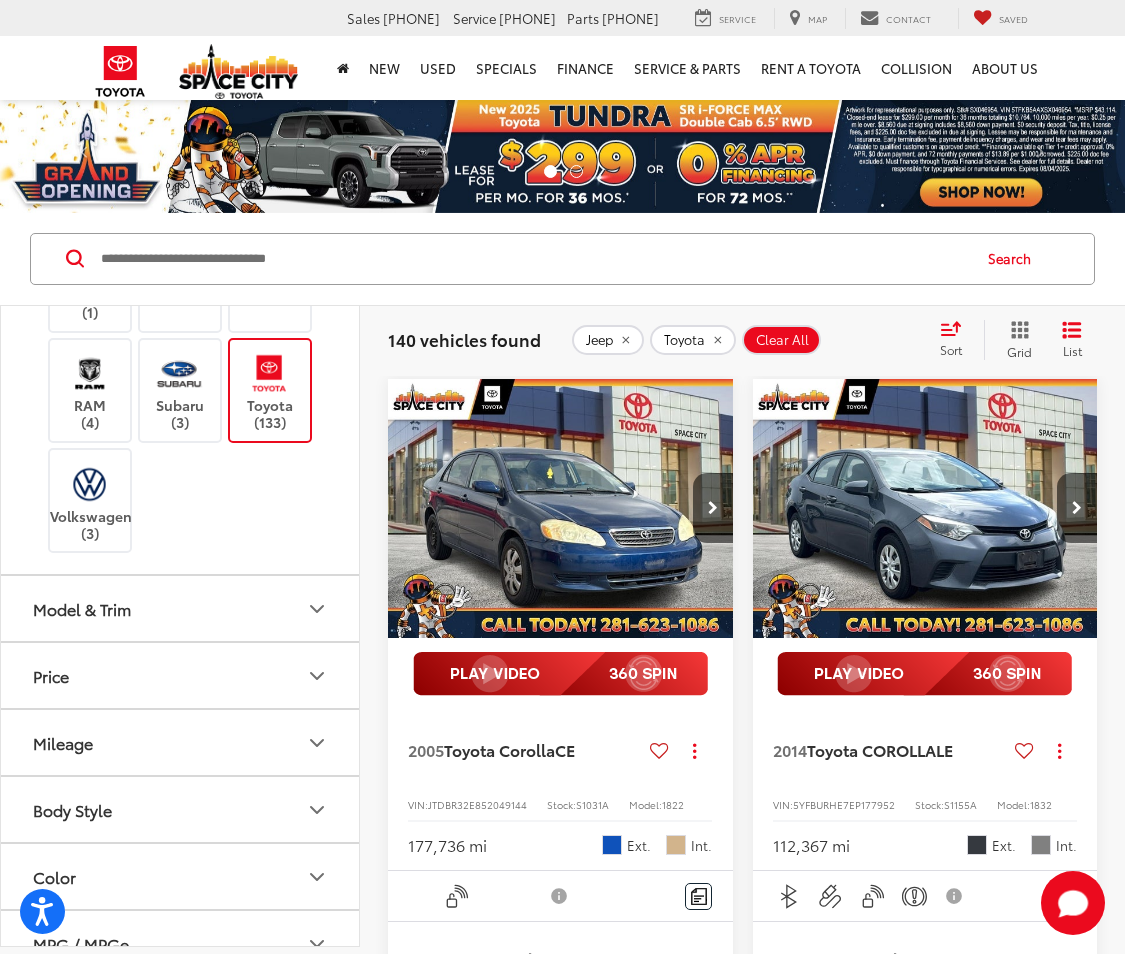 scroll, scrollTop: 580, scrollLeft: 0, axis: vertical 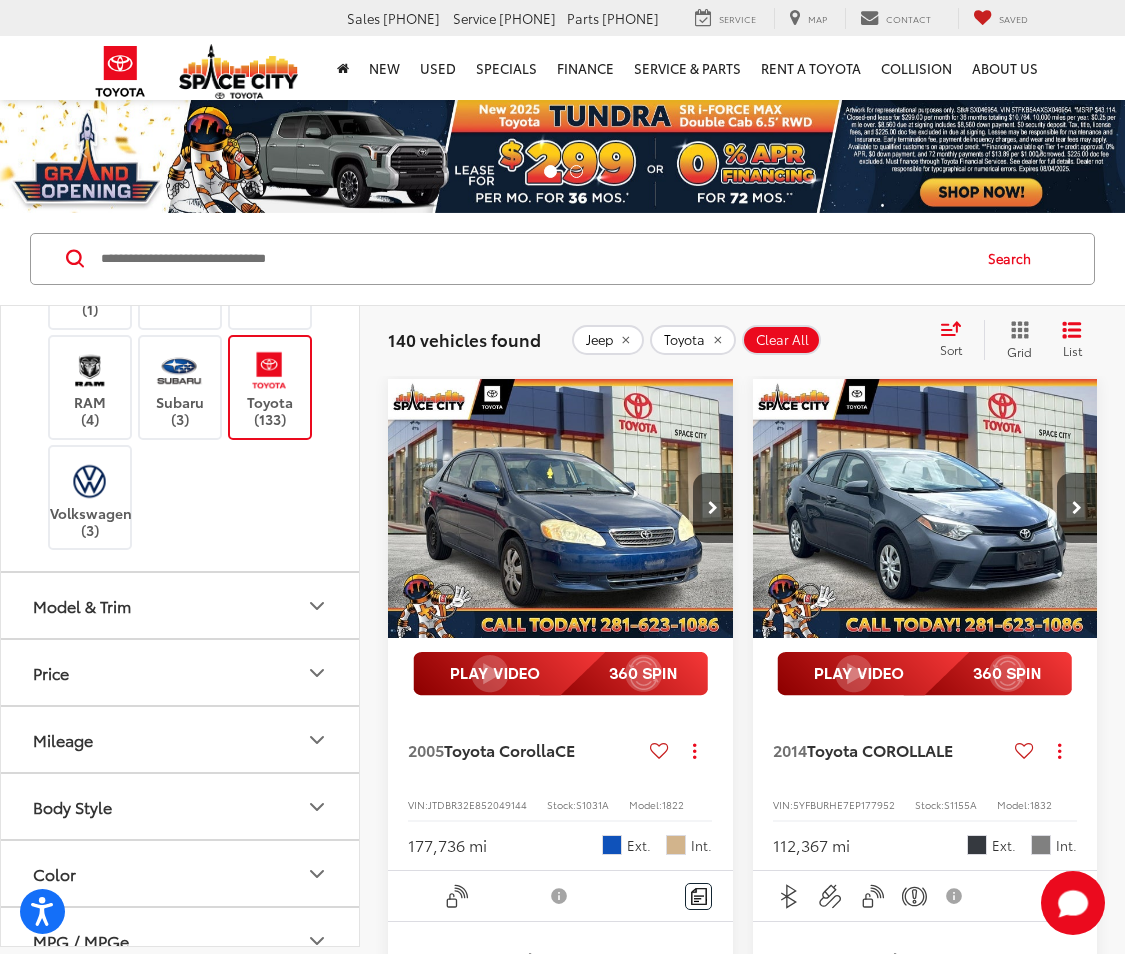 click on "Model & Trim" at bounding box center (181, 605) 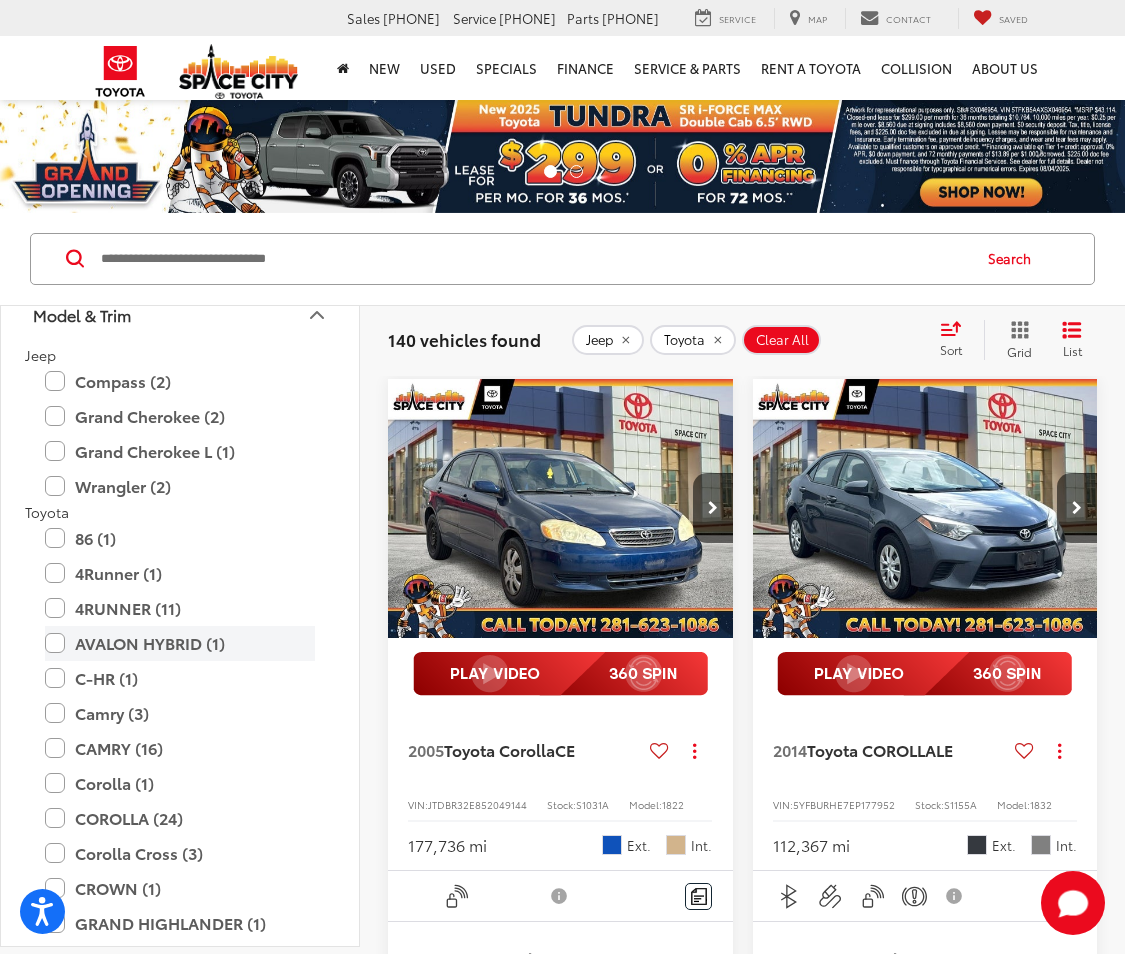 scroll, scrollTop: 876, scrollLeft: 0, axis: vertical 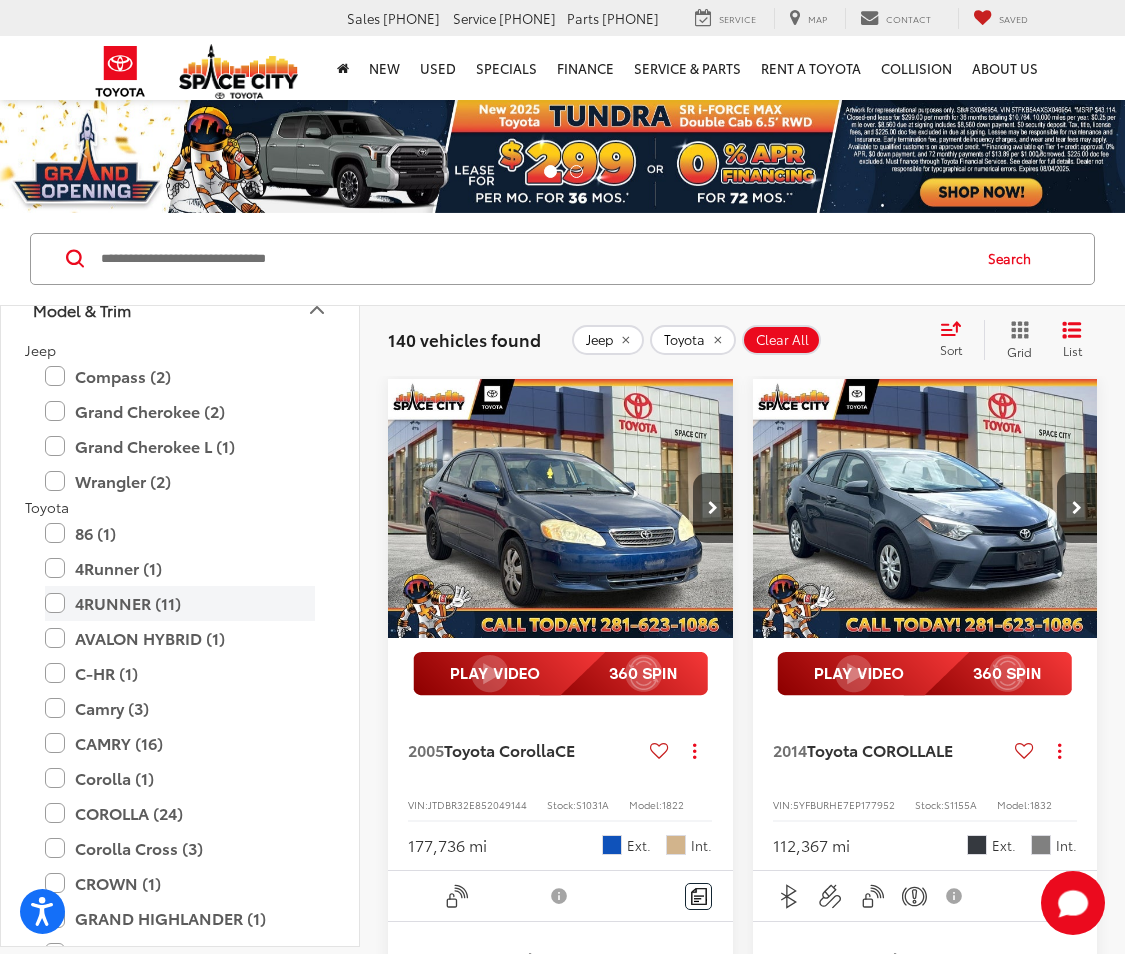 click on "4RUNNER (11)" at bounding box center [180, 603] 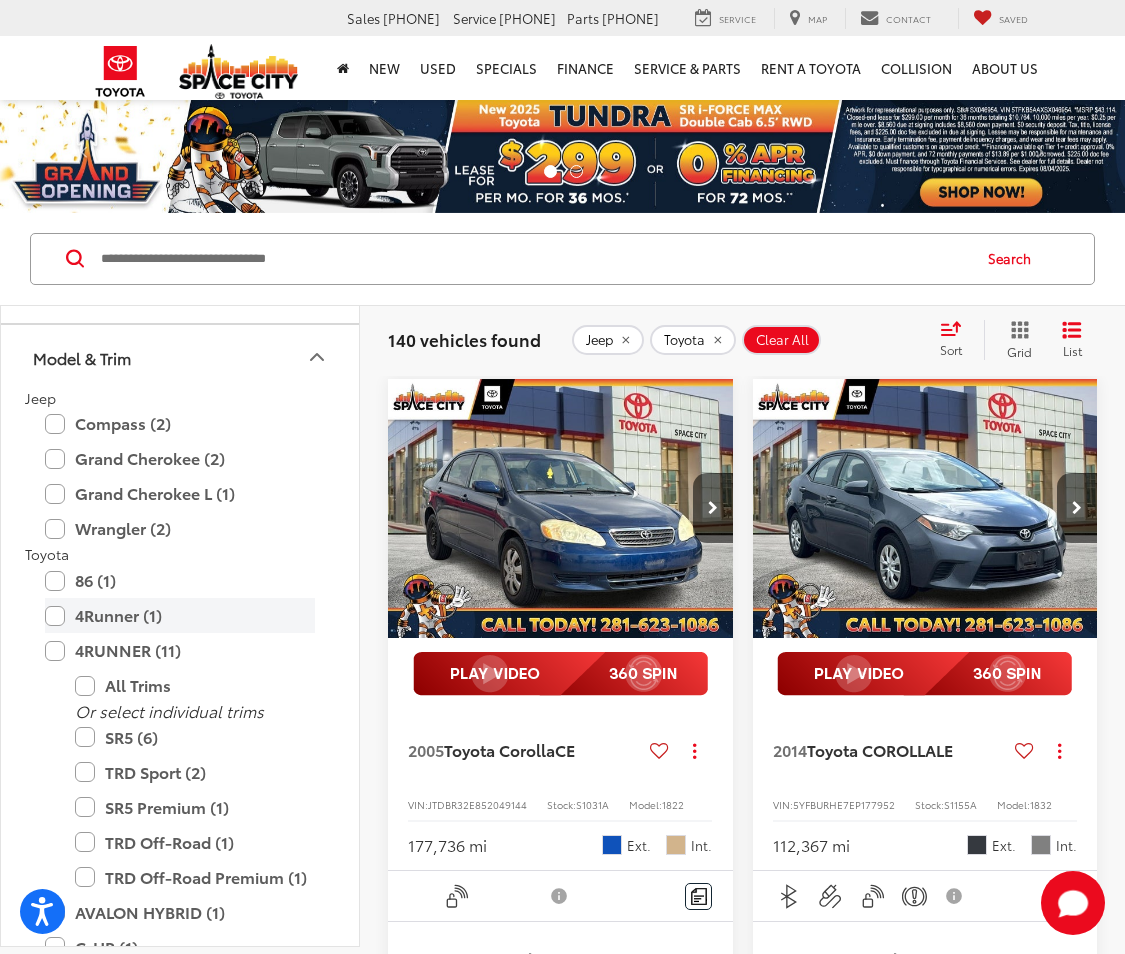 click on "4Runner (1)" at bounding box center (180, 615) 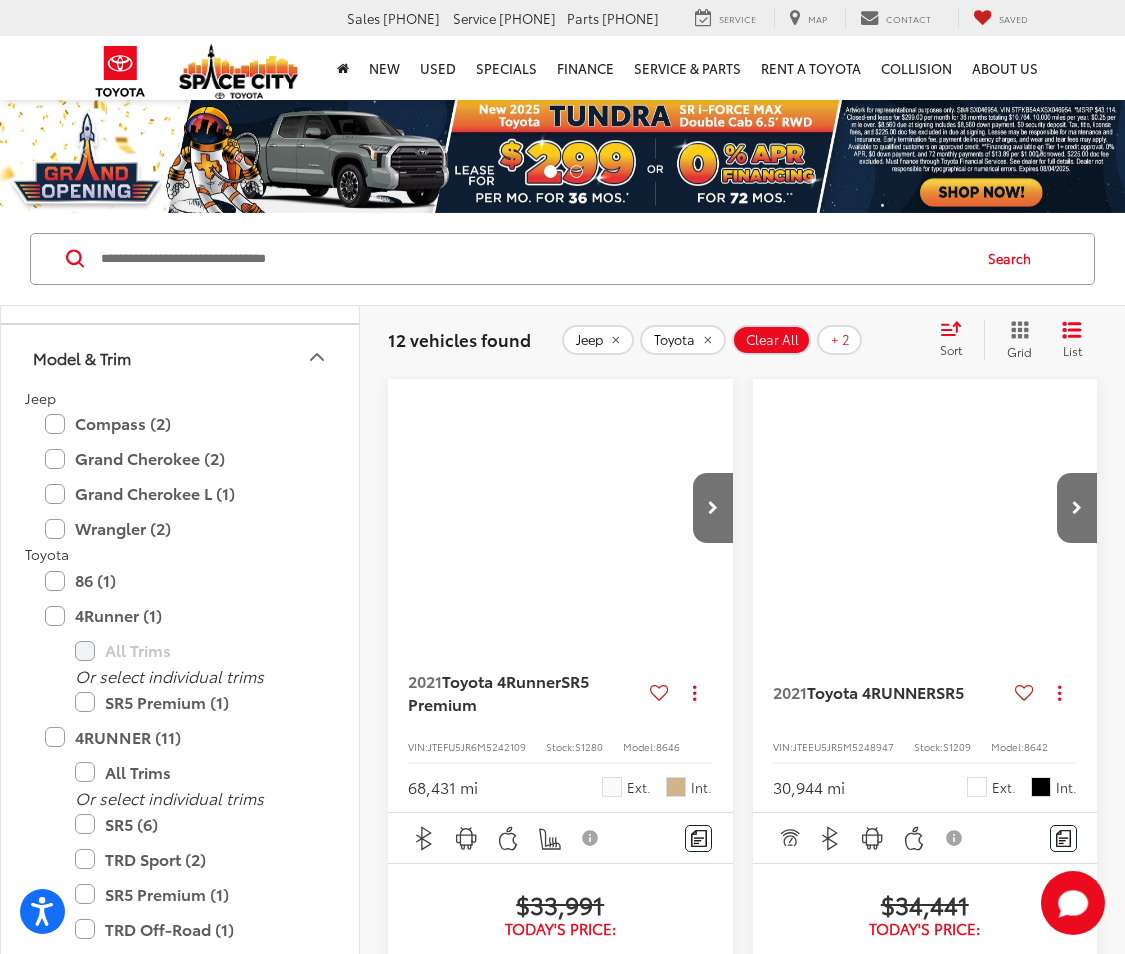 scroll, scrollTop: 116, scrollLeft: 0, axis: vertical 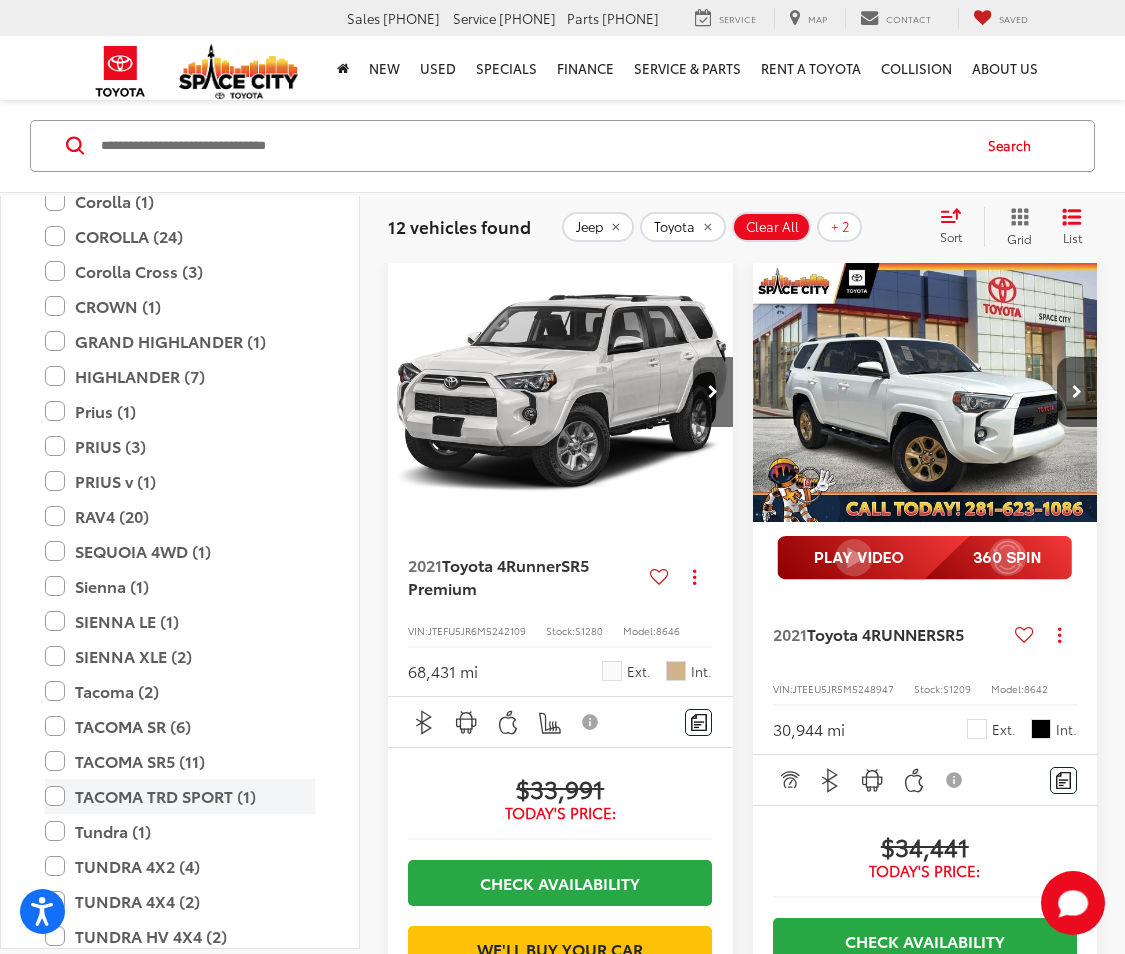 click on "TACOMA TRD SPORT (1)" at bounding box center (180, 795) 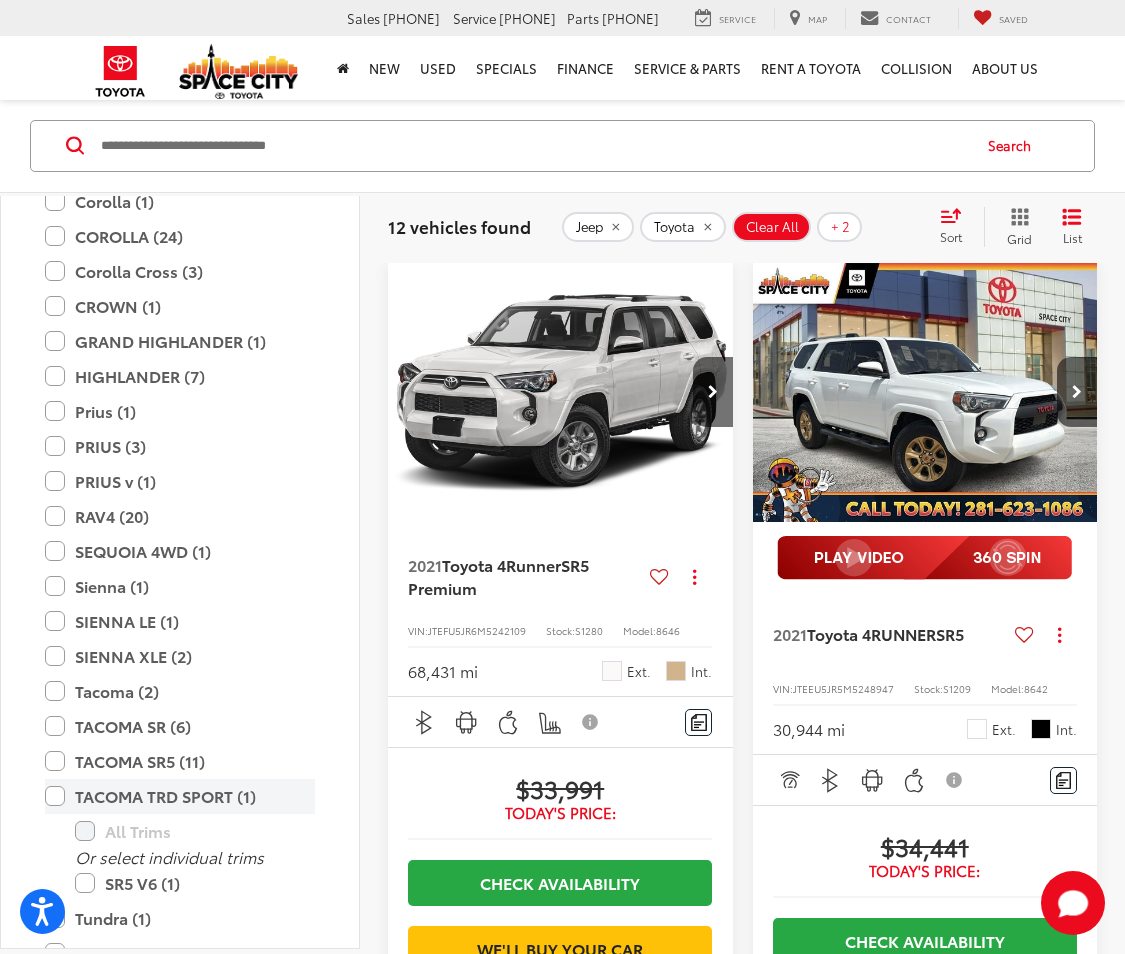 scroll, scrollTop: 113, scrollLeft: 0, axis: vertical 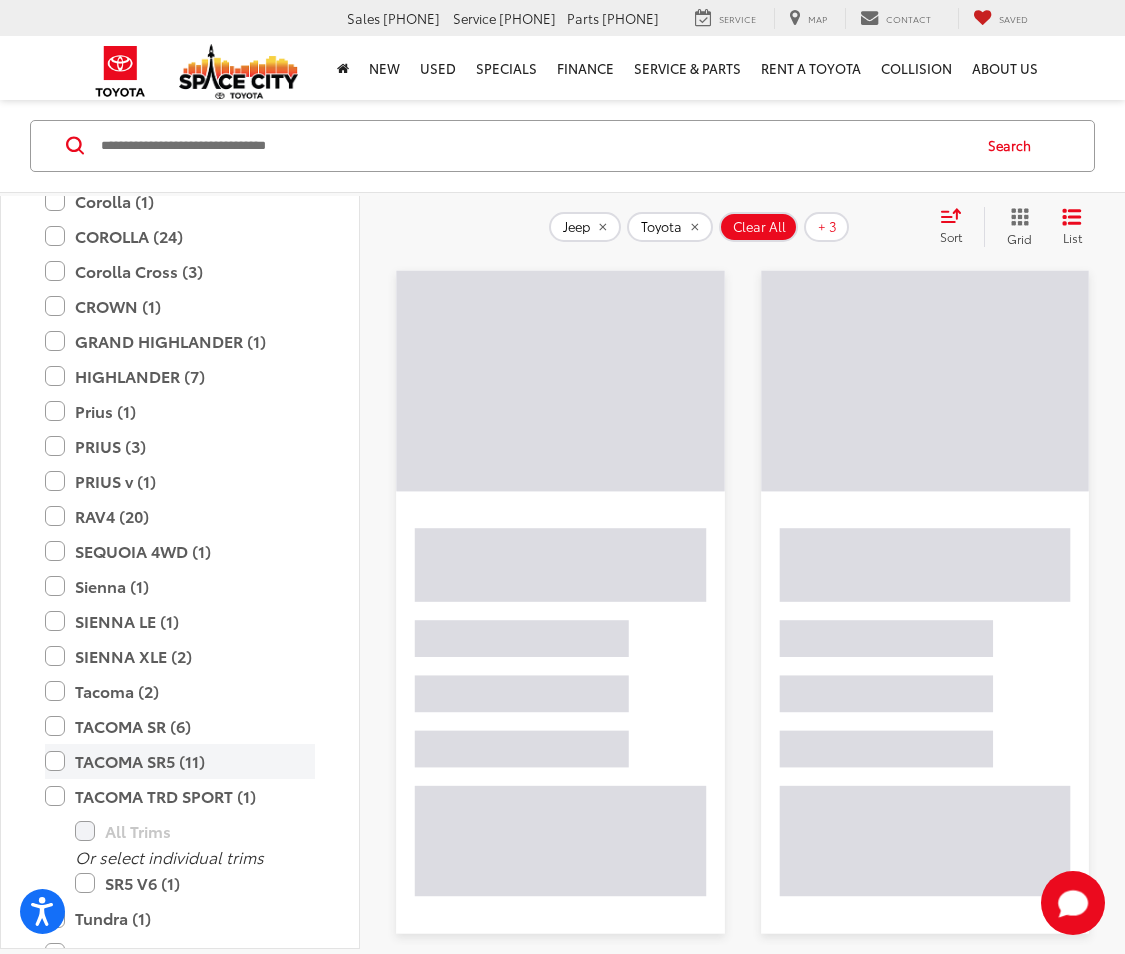 click on "TACOMA SR5 (11)" at bounding box center [180, 760] 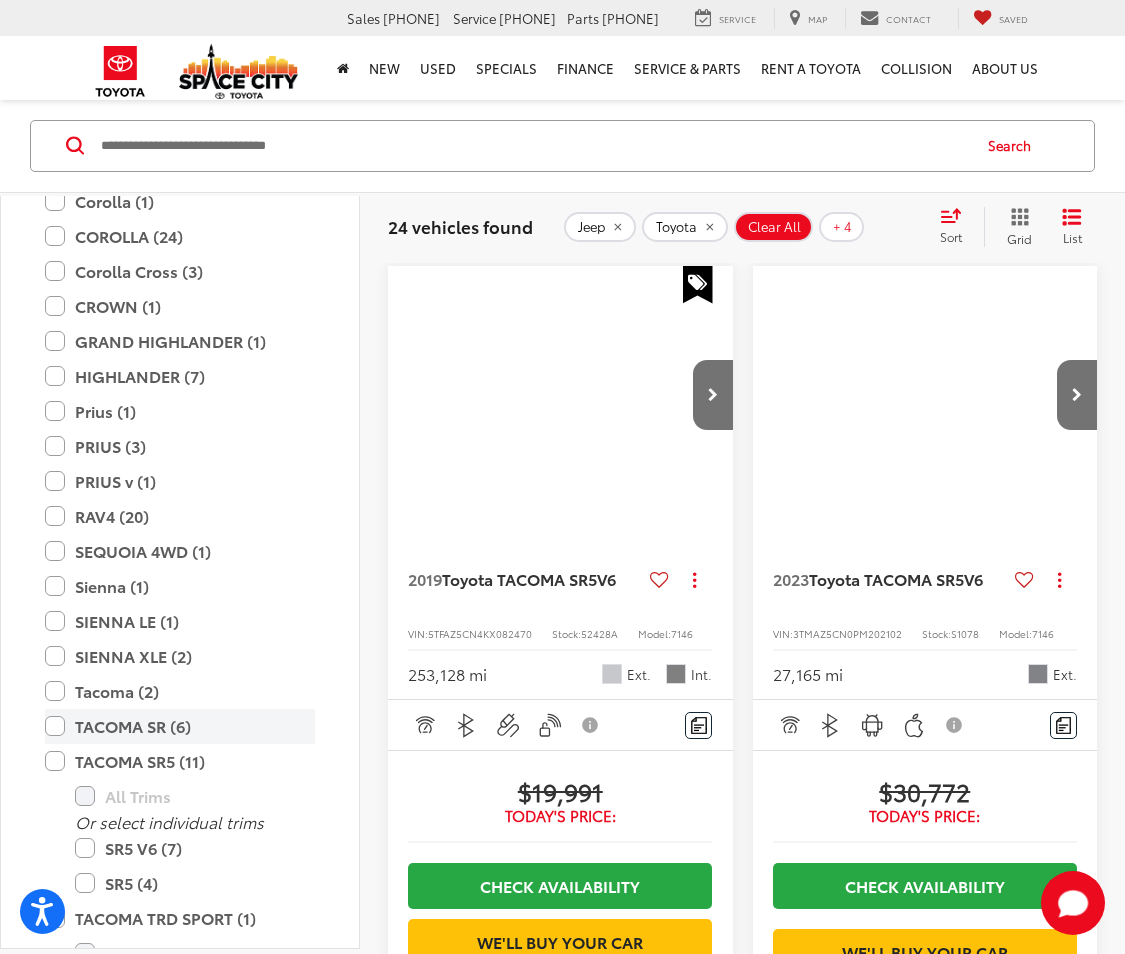 click on "TACOMA SR (6)" at bounding box center (180, 725) 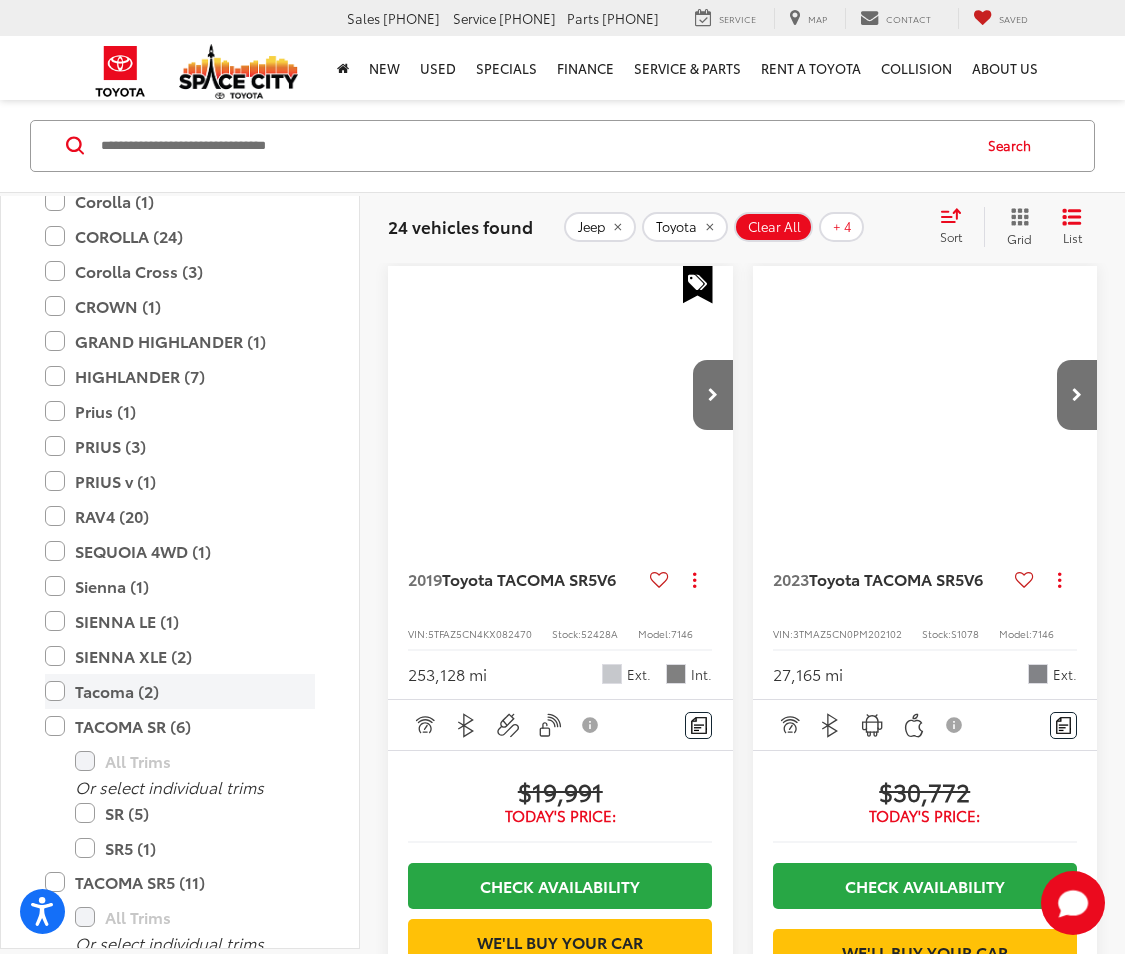 click on "Tacoma (2)" at bounding box center (180, 690) 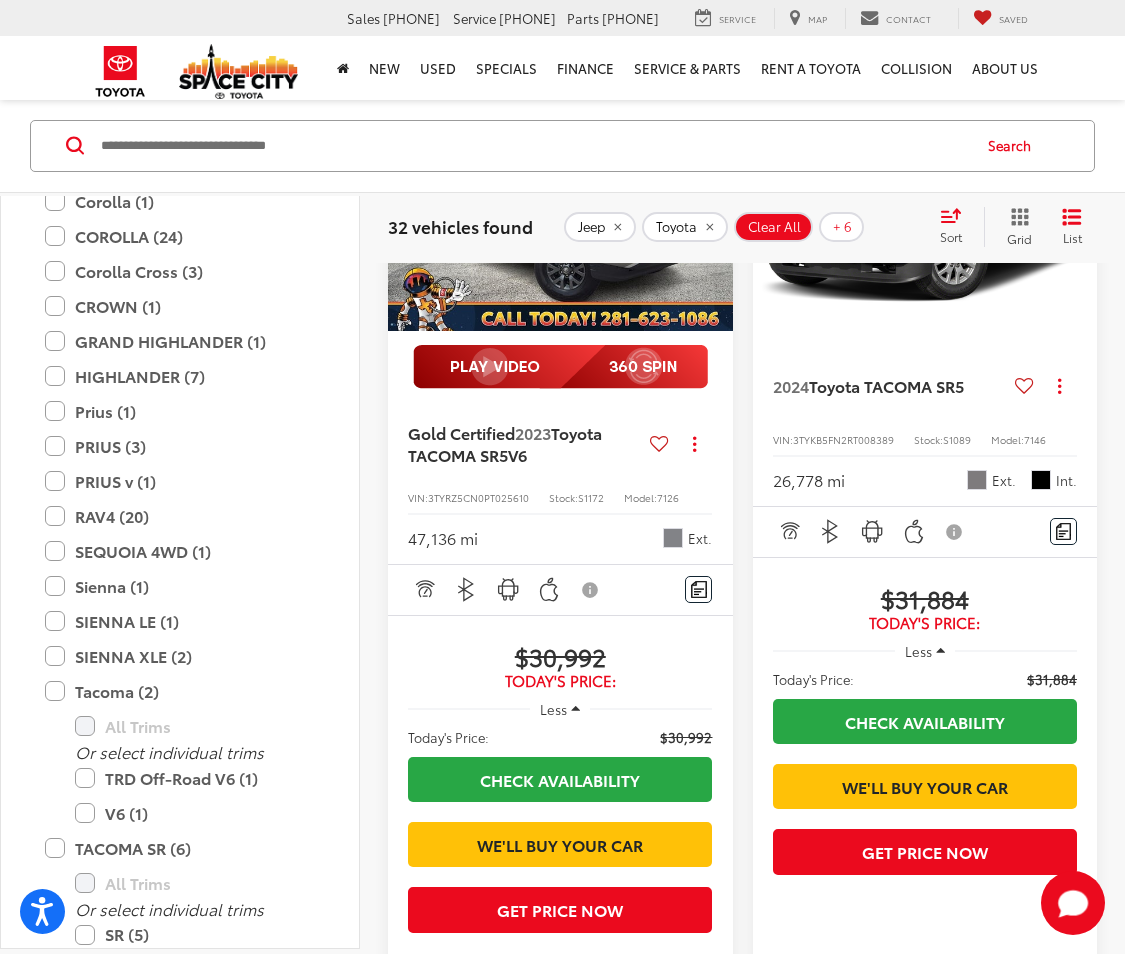 scroll, scrollTop: 3480, scrollLeft: 0, axis: vertical 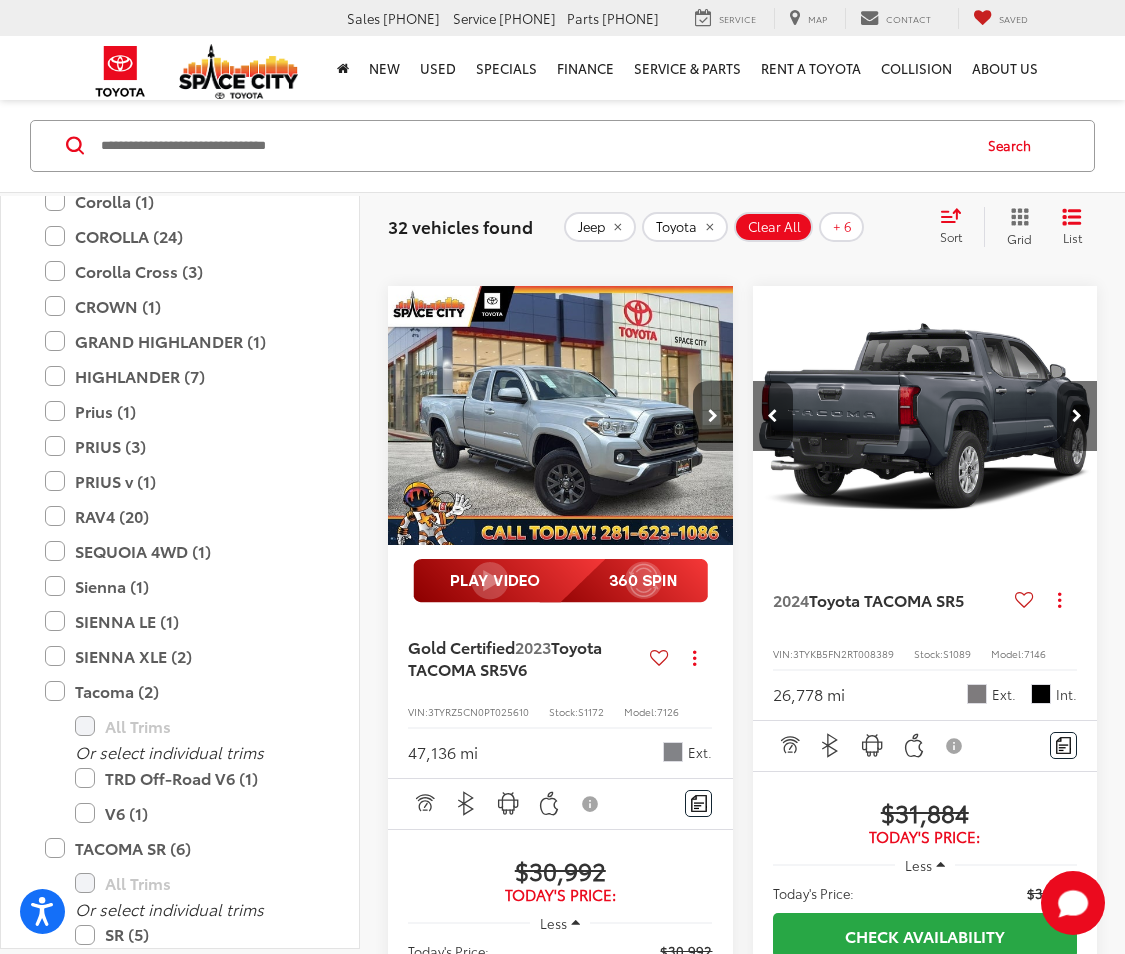 click at bounding box center (1024, 600) 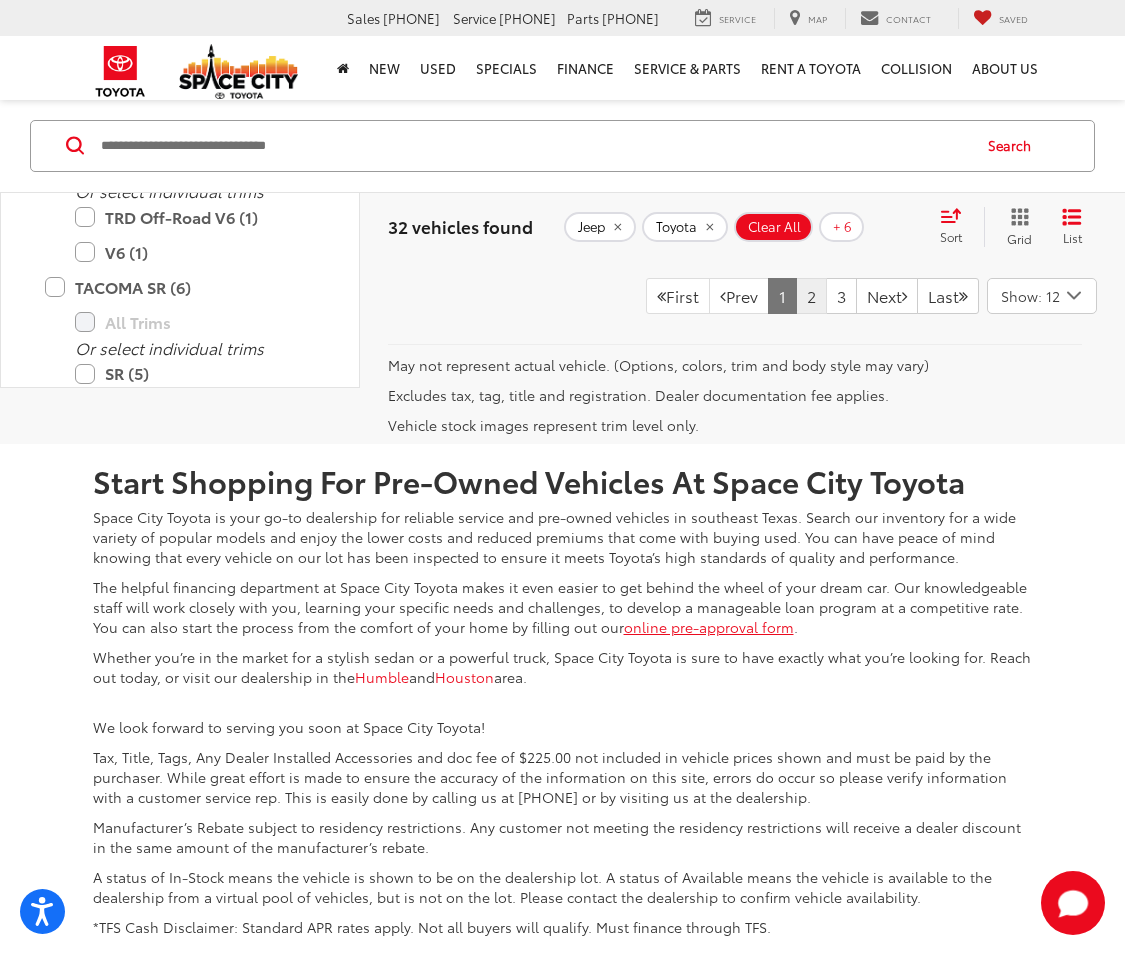 scroll, scrollTop: 6524, scrollLeft: 1, axis: both 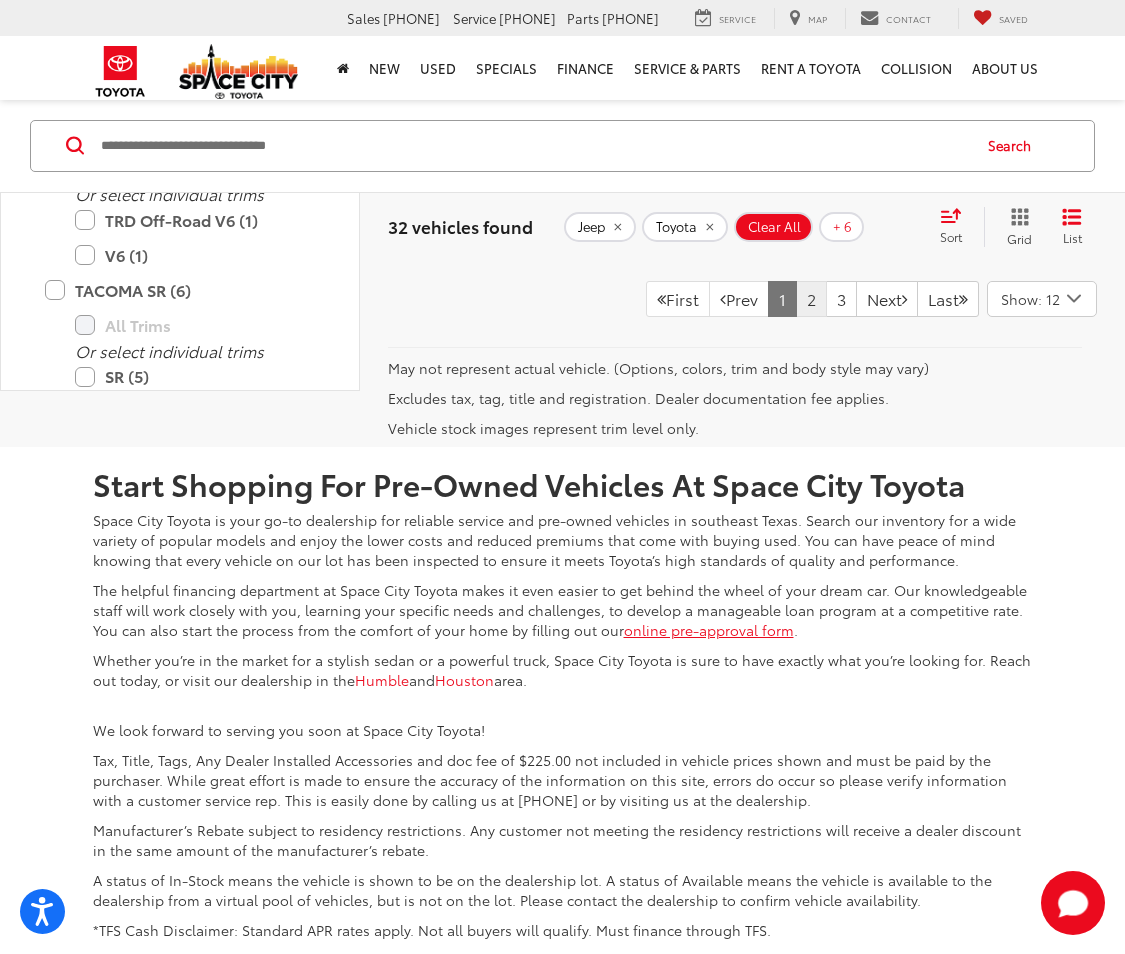 click on "2" at bounding box center [811, 299] 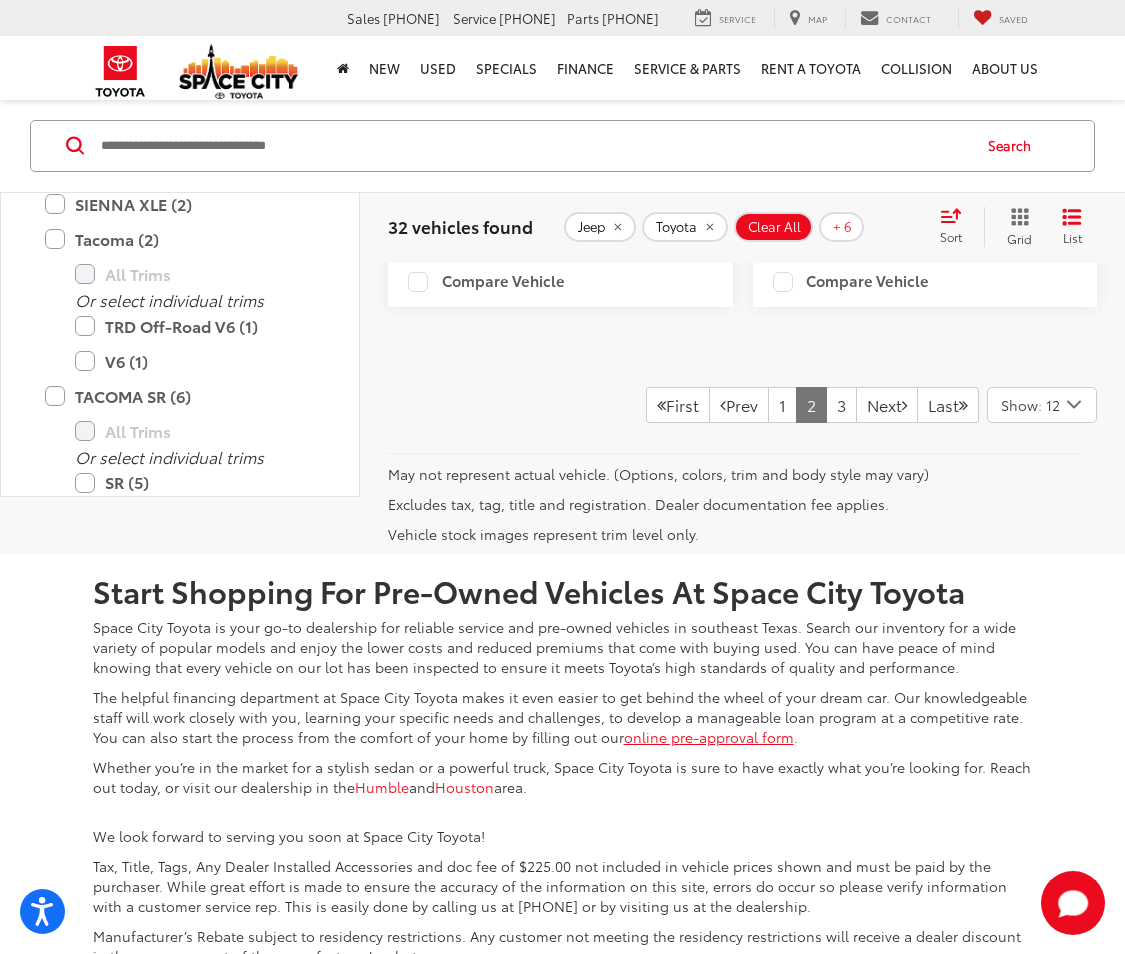 scroll, scrollTop: 6390, scrollLeft: 0, axis: vertical 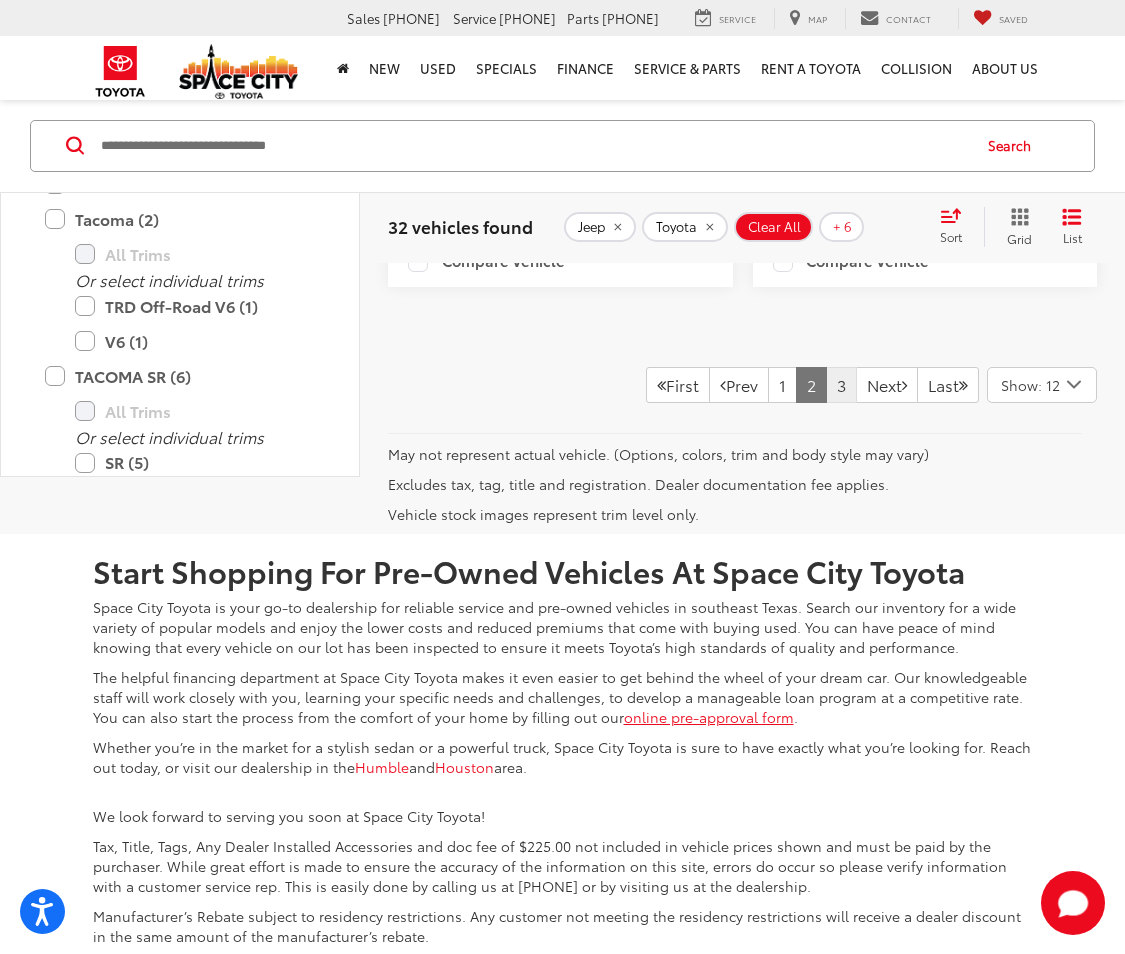 click on "3" at bounding box center [841, 385] 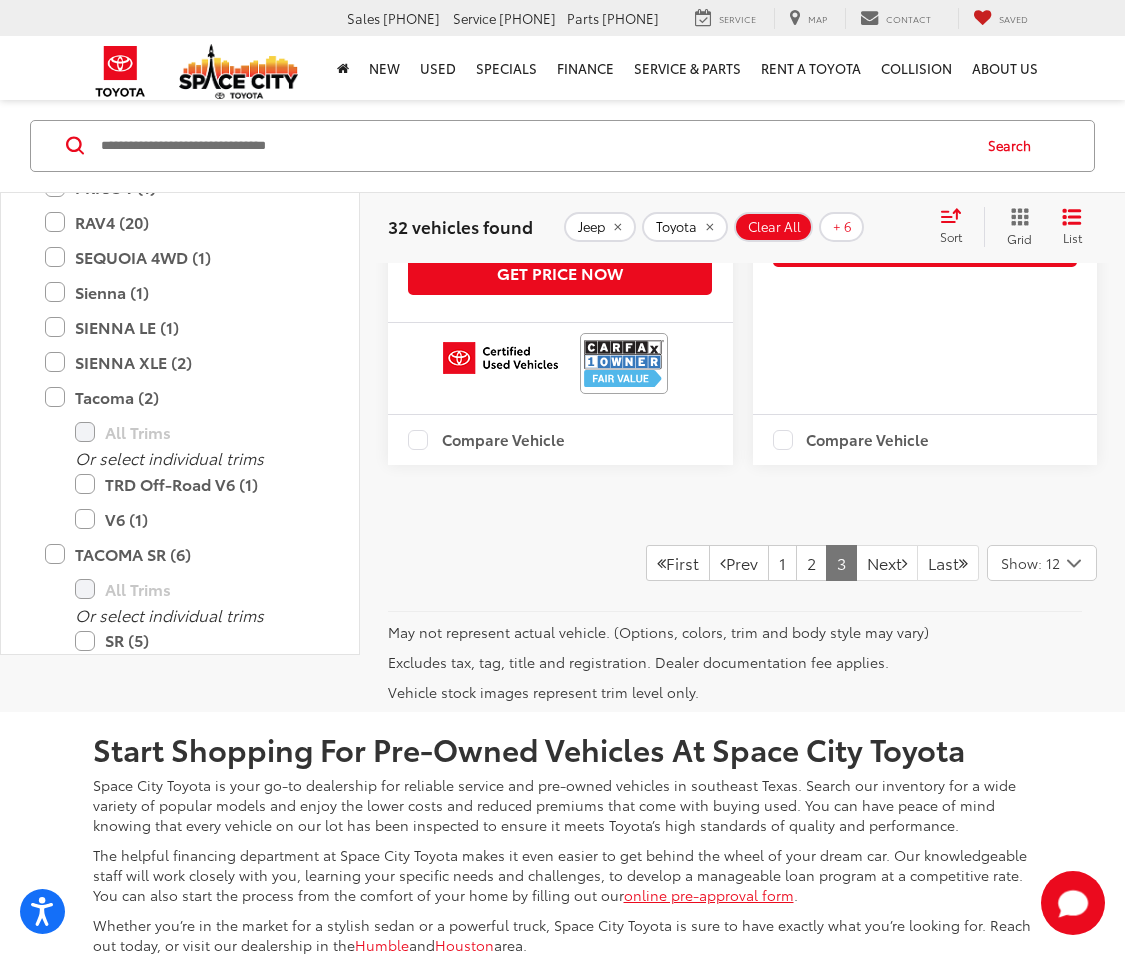 scroll, scrollTop: 4072, scrollLeft: 0, axis: vertical 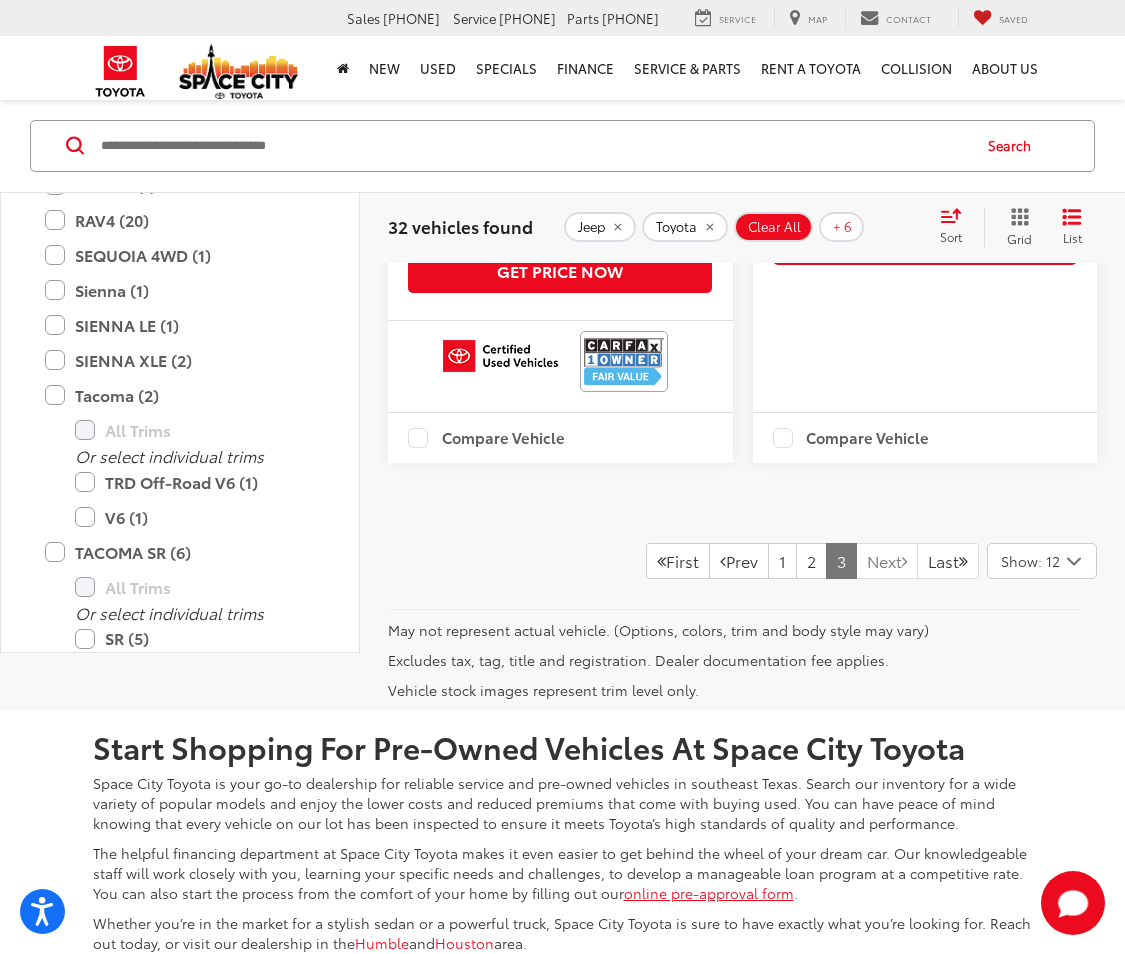 click on "Next" at bounding box center (887, 561) 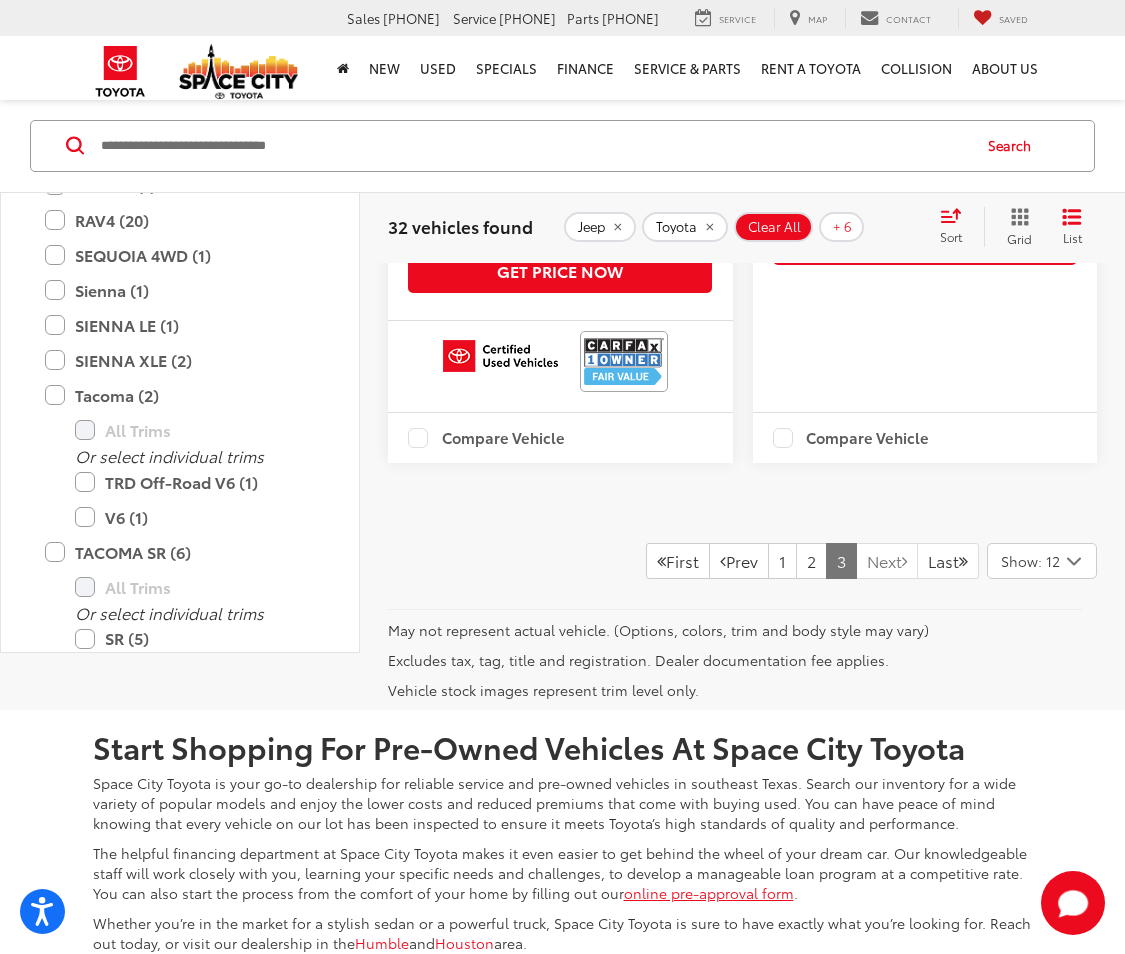 click on "Next" at bounding box center (887, 561) 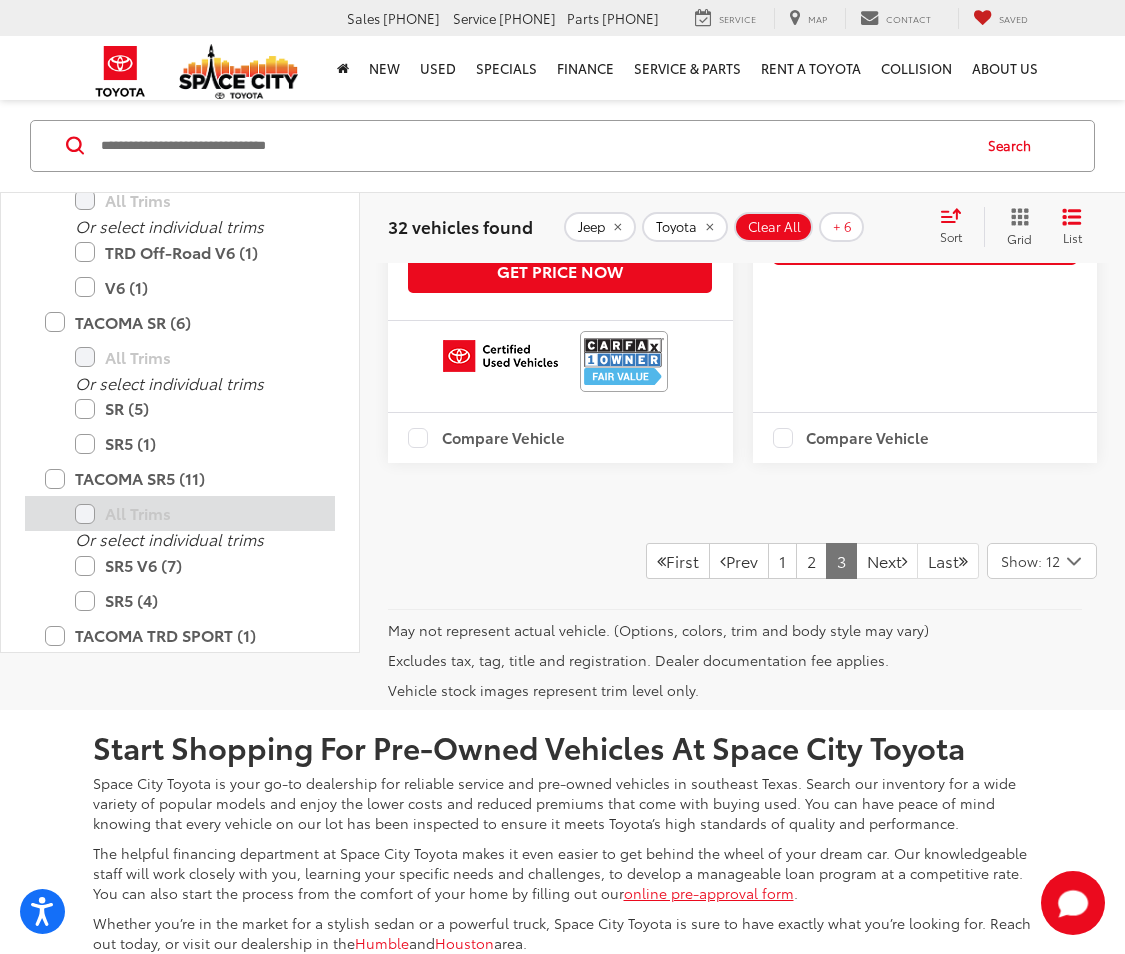 scroll, scrollTop: 1935, scrollLeft: 0, axis: vertical 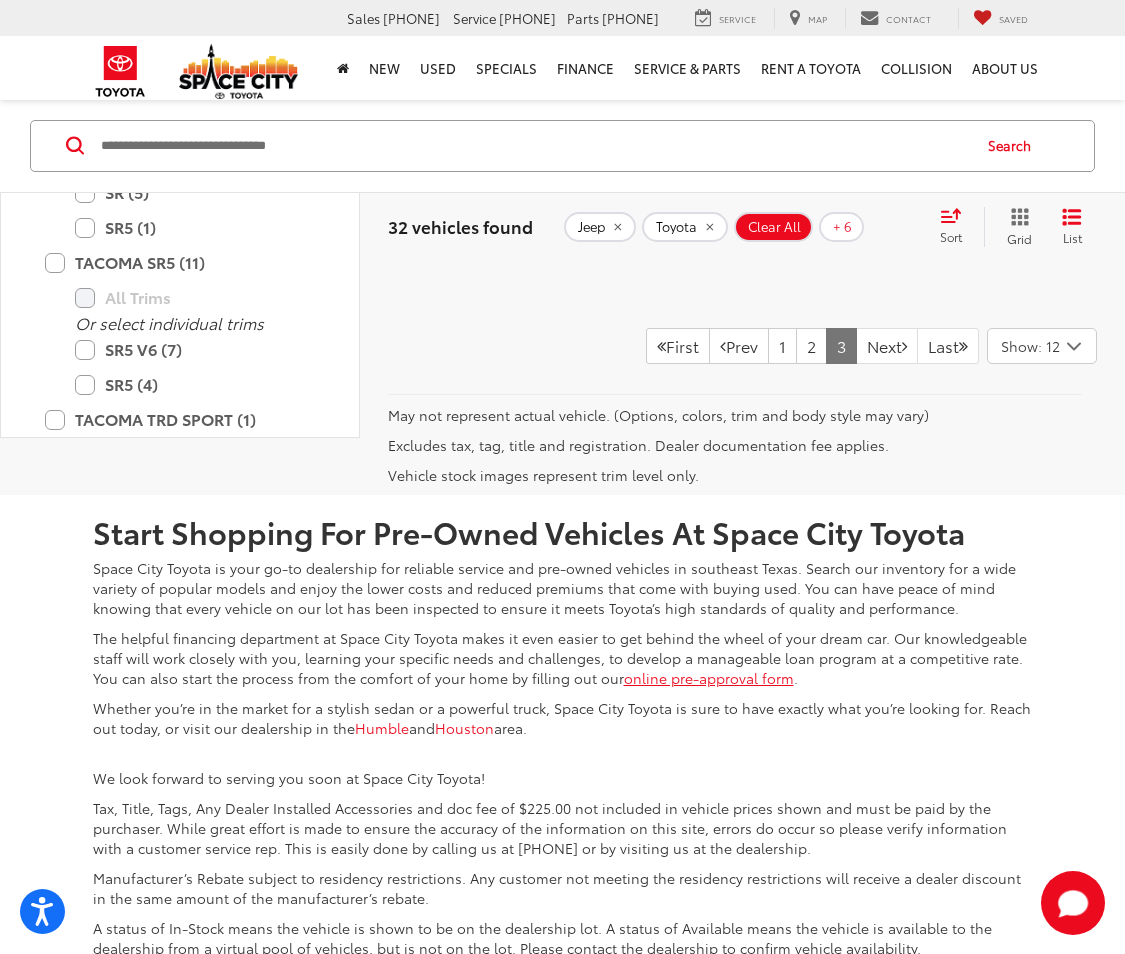 click on "TRD Off-Road V6 (1)" at bounding box center [195, 36] 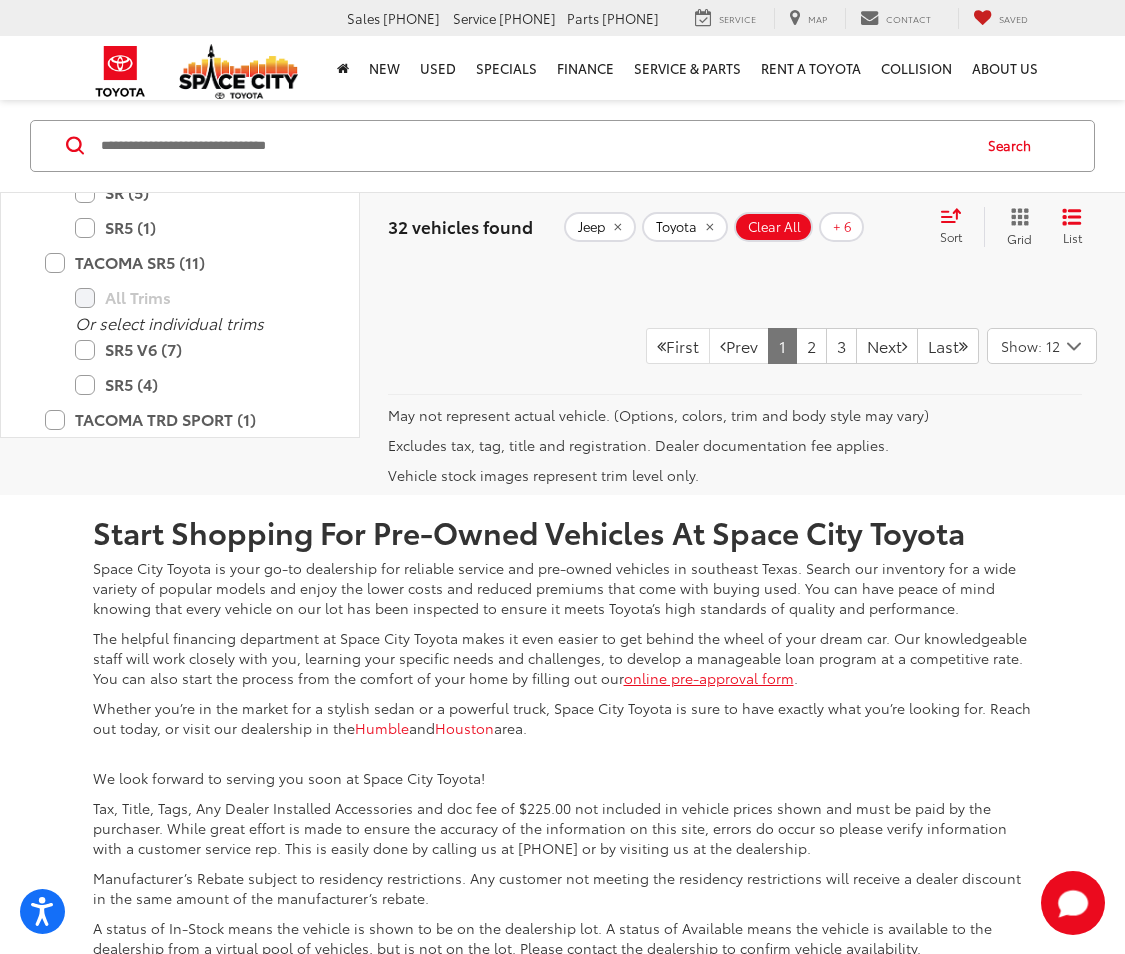 scroll, scrollTop: 113, scrollLeft: 0, axis: vertical 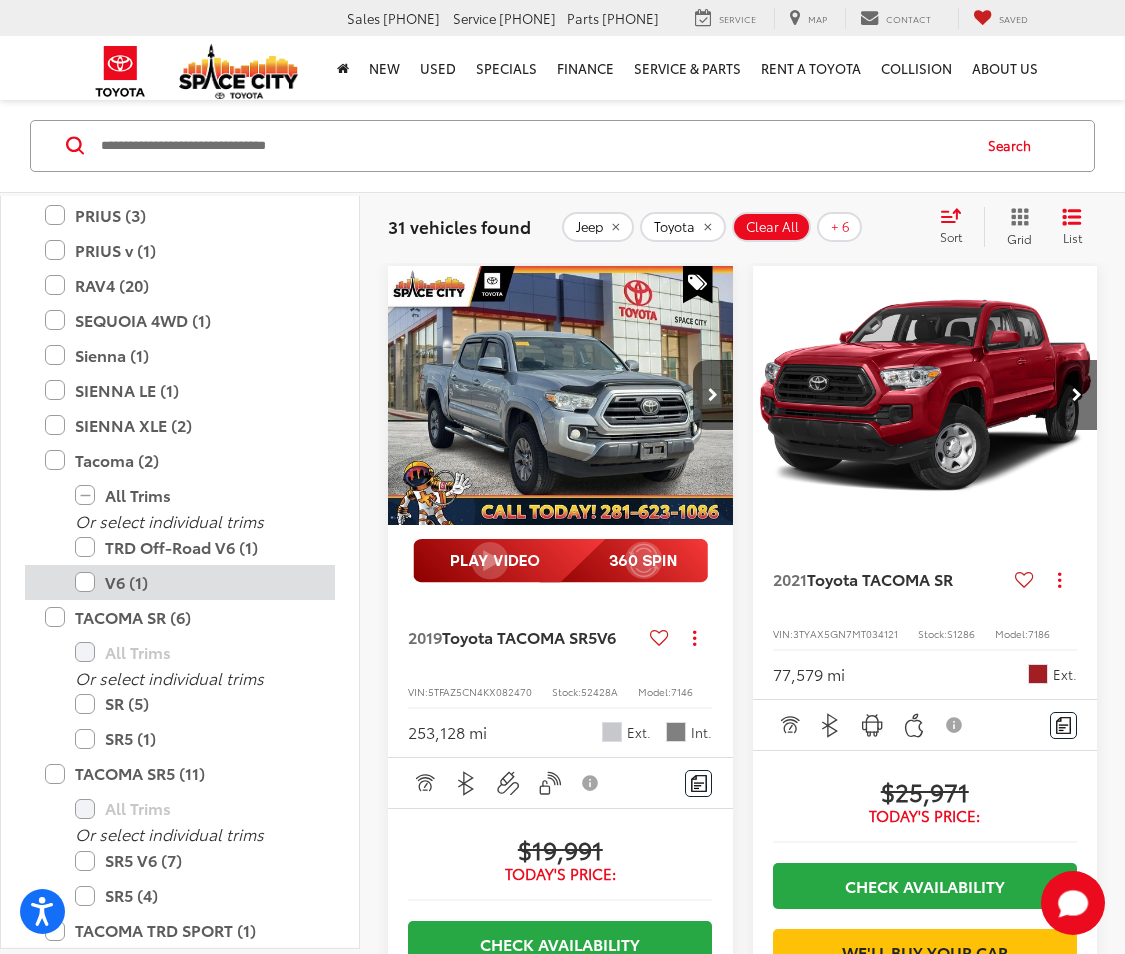 click on "V6 (1)" at bounding box center [195, 581] 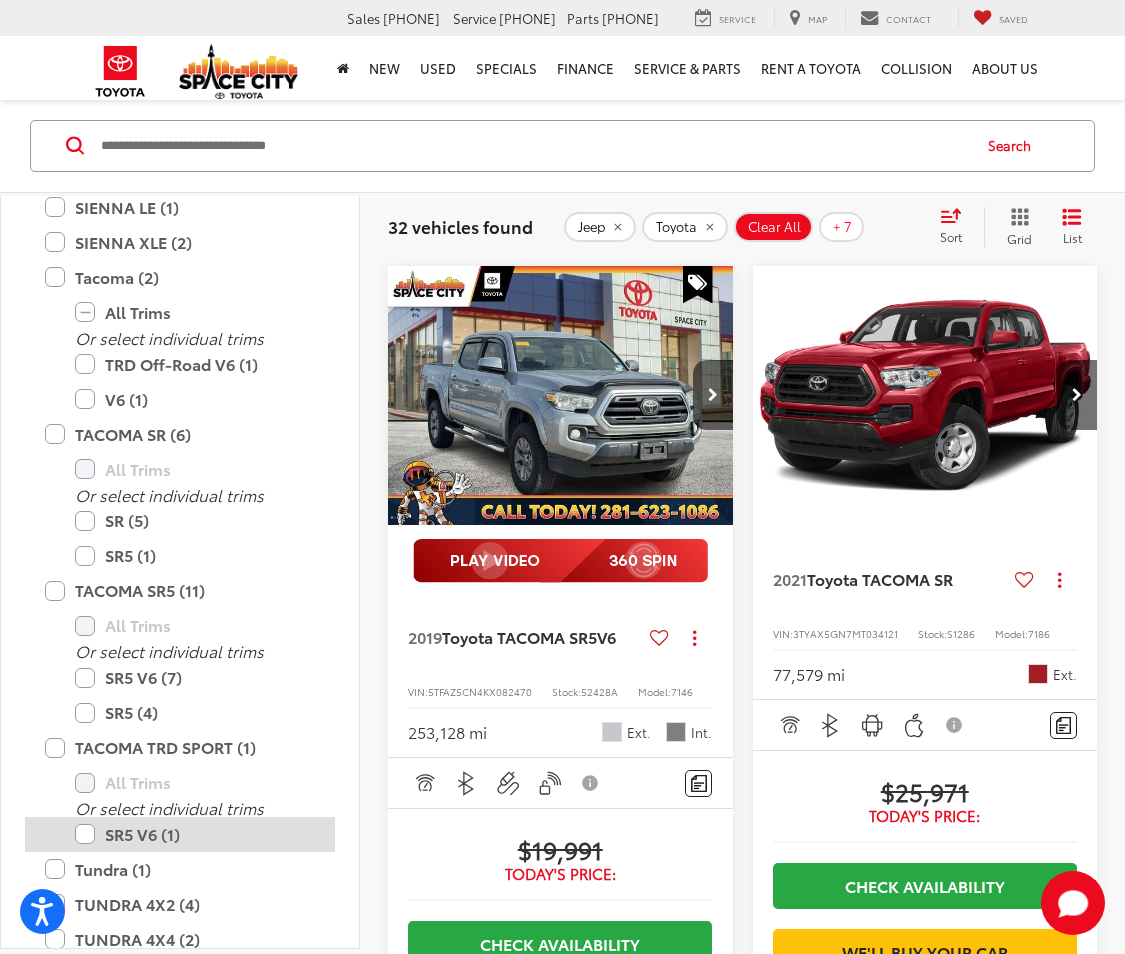 scroll, scrollTop: 2120, scrollLeft: 0, axis: vertical 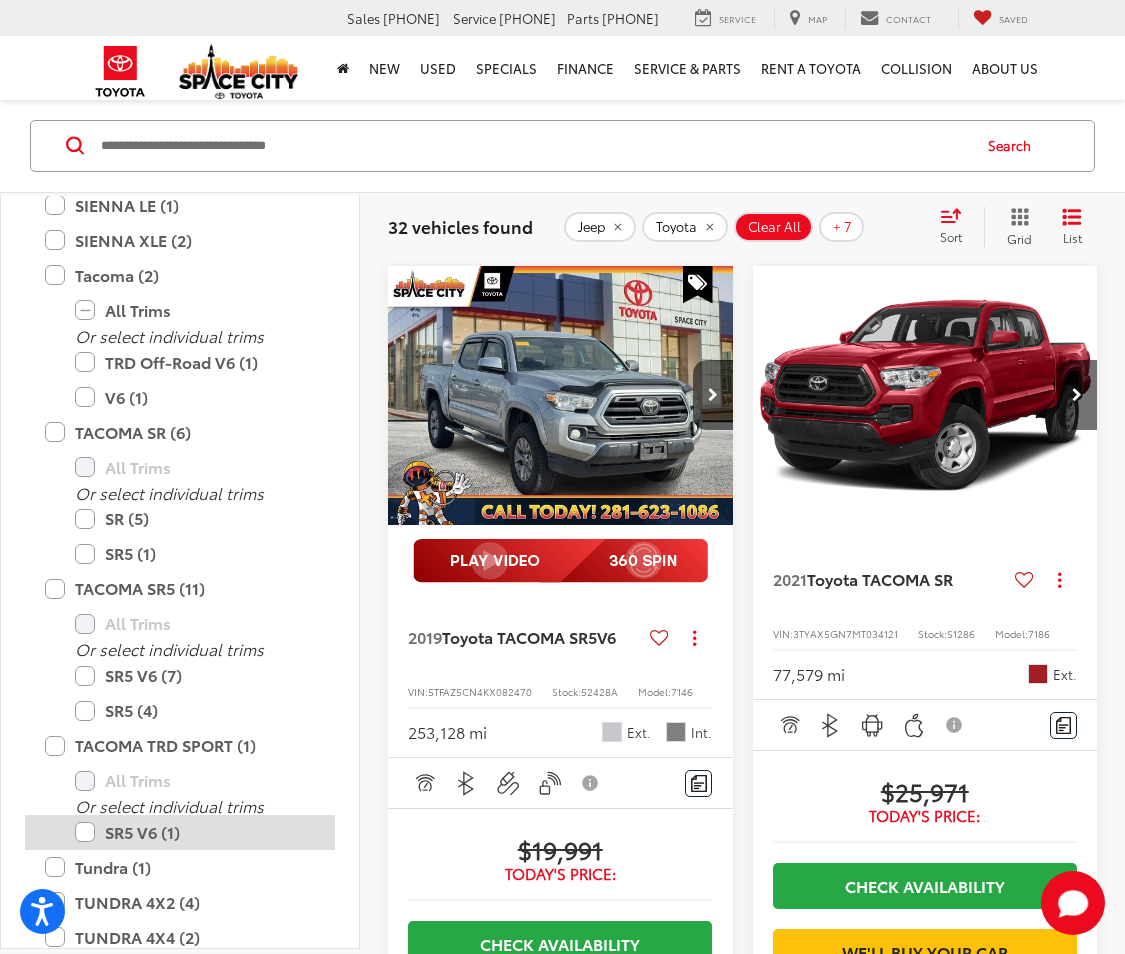 click on "SR5 V6 (1)" at bounding box center (195, 831) 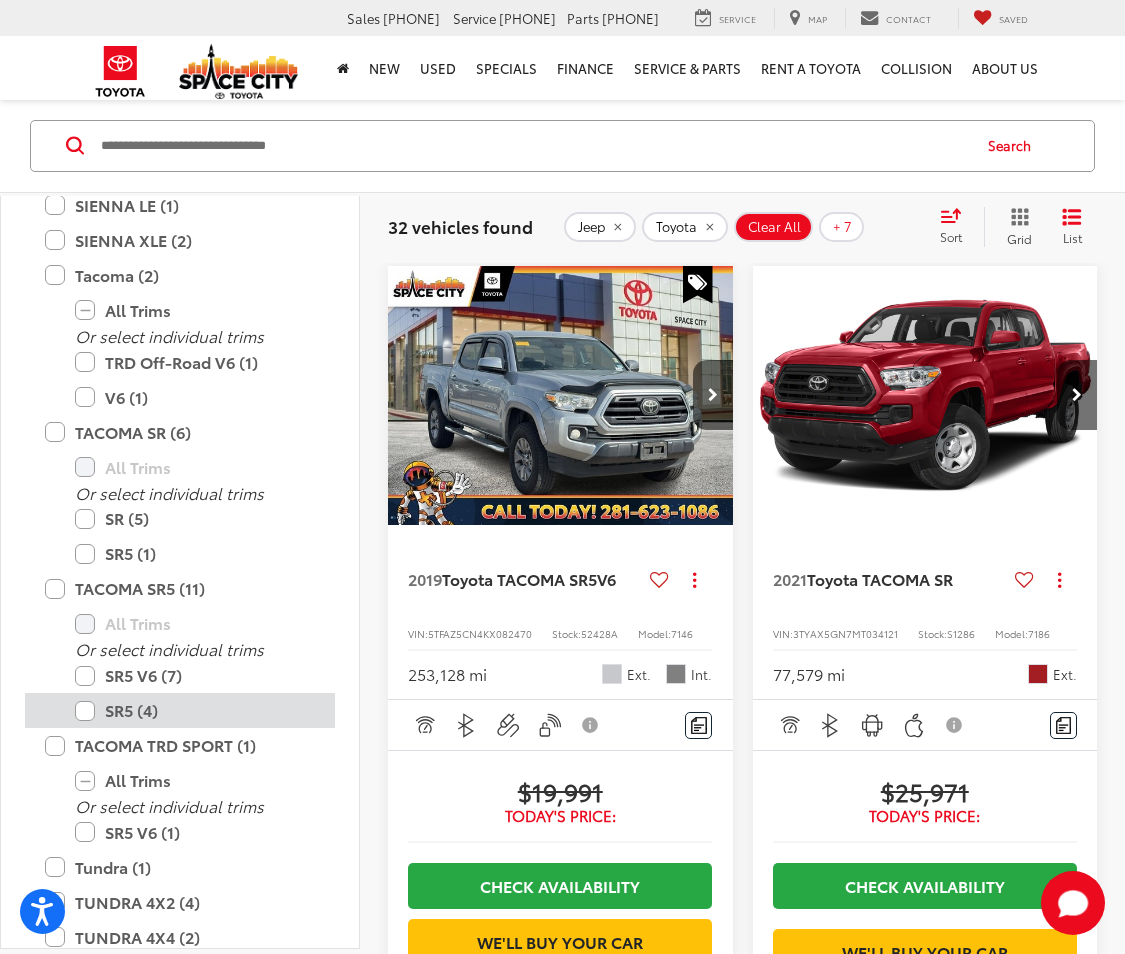 click on "SR5 (4)" at bounding box center (195, 710) 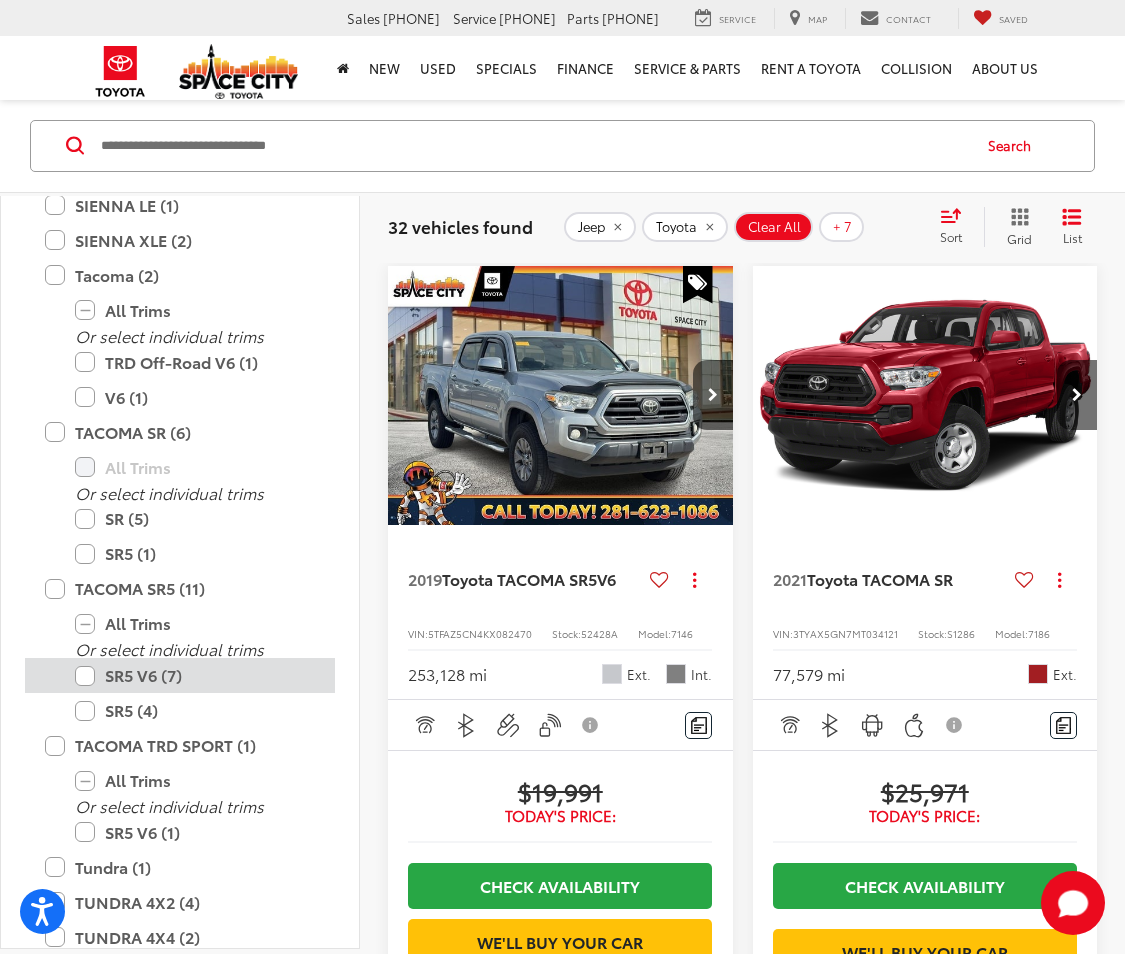 click on "SR5 V6 (7)" at bounding box center (195, 675) 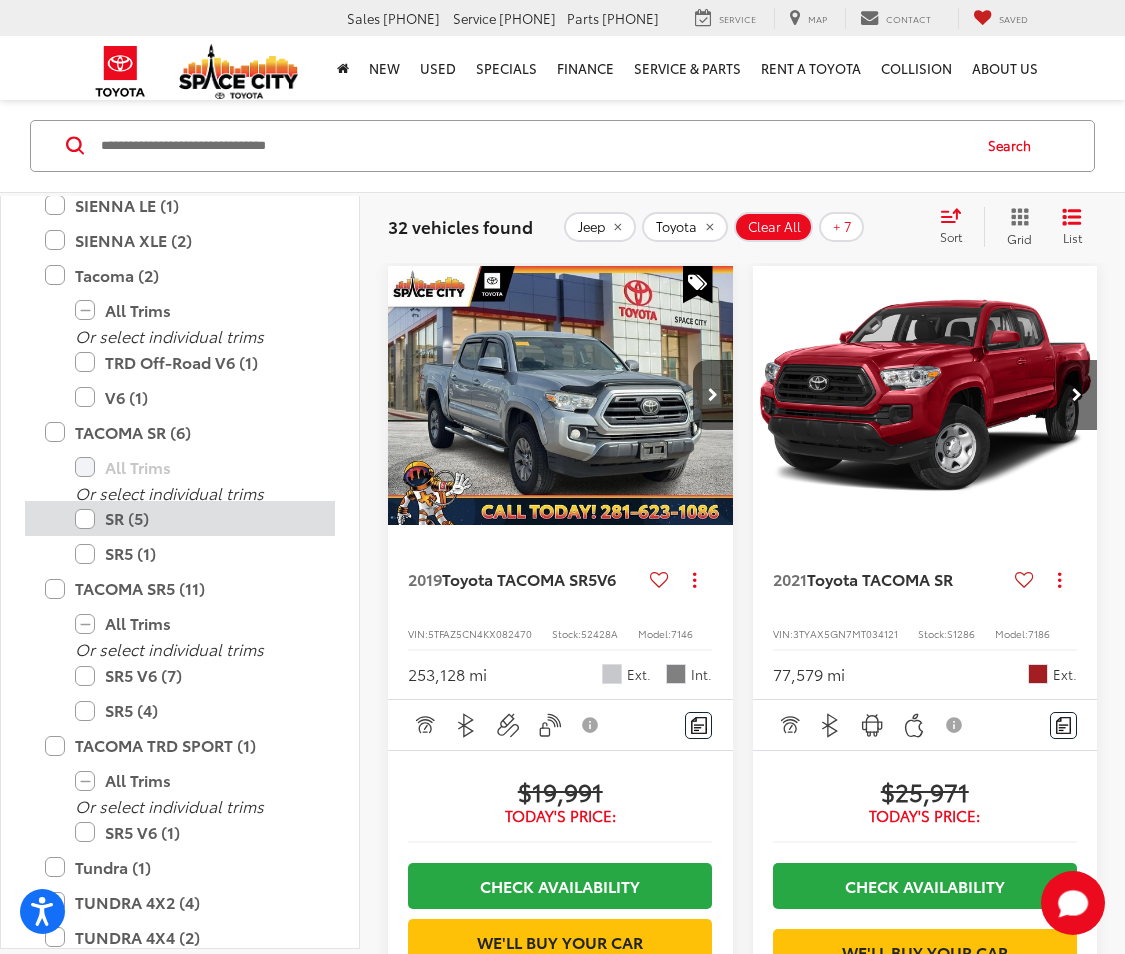 click on "SR5 (1)" at bounding box center [195, 553] 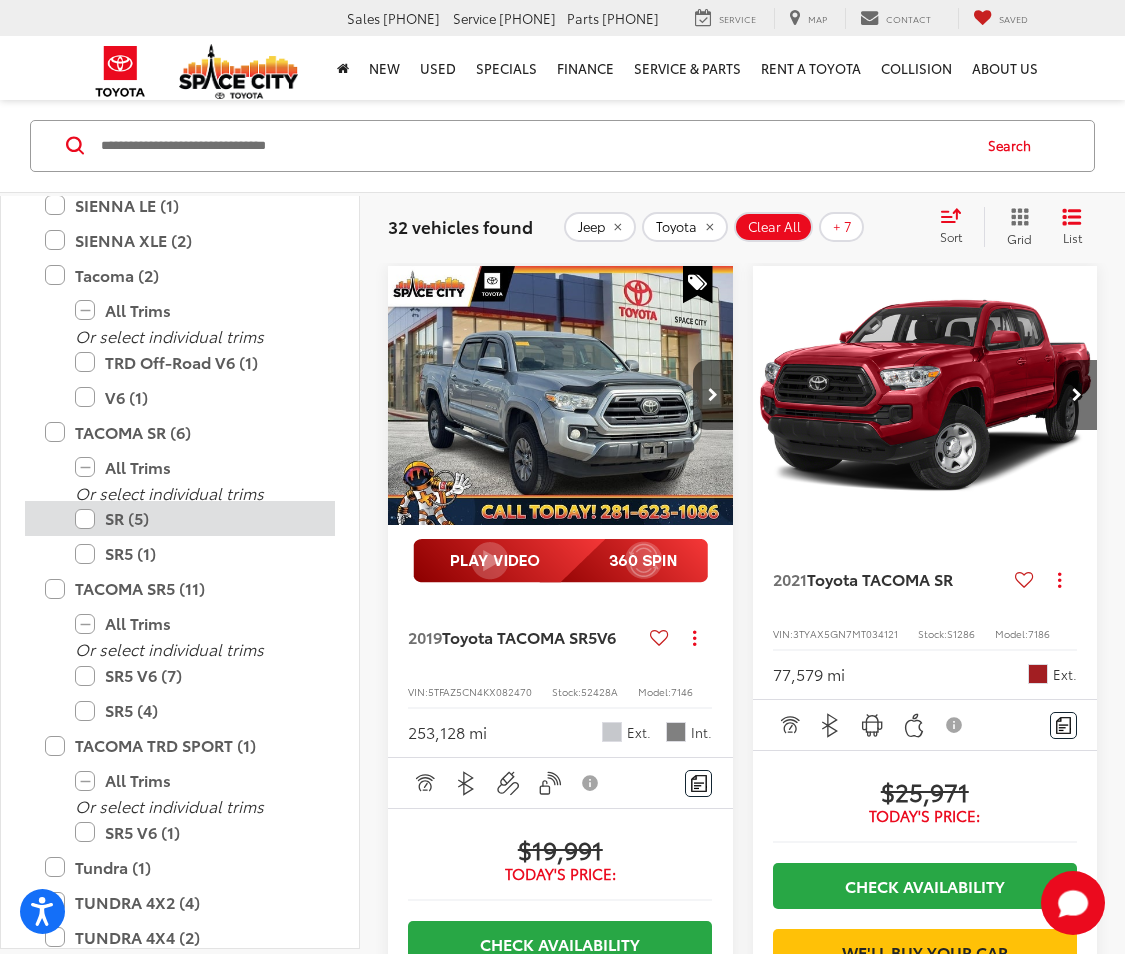 click on "SR (5)" at bounding box center [195, 518] 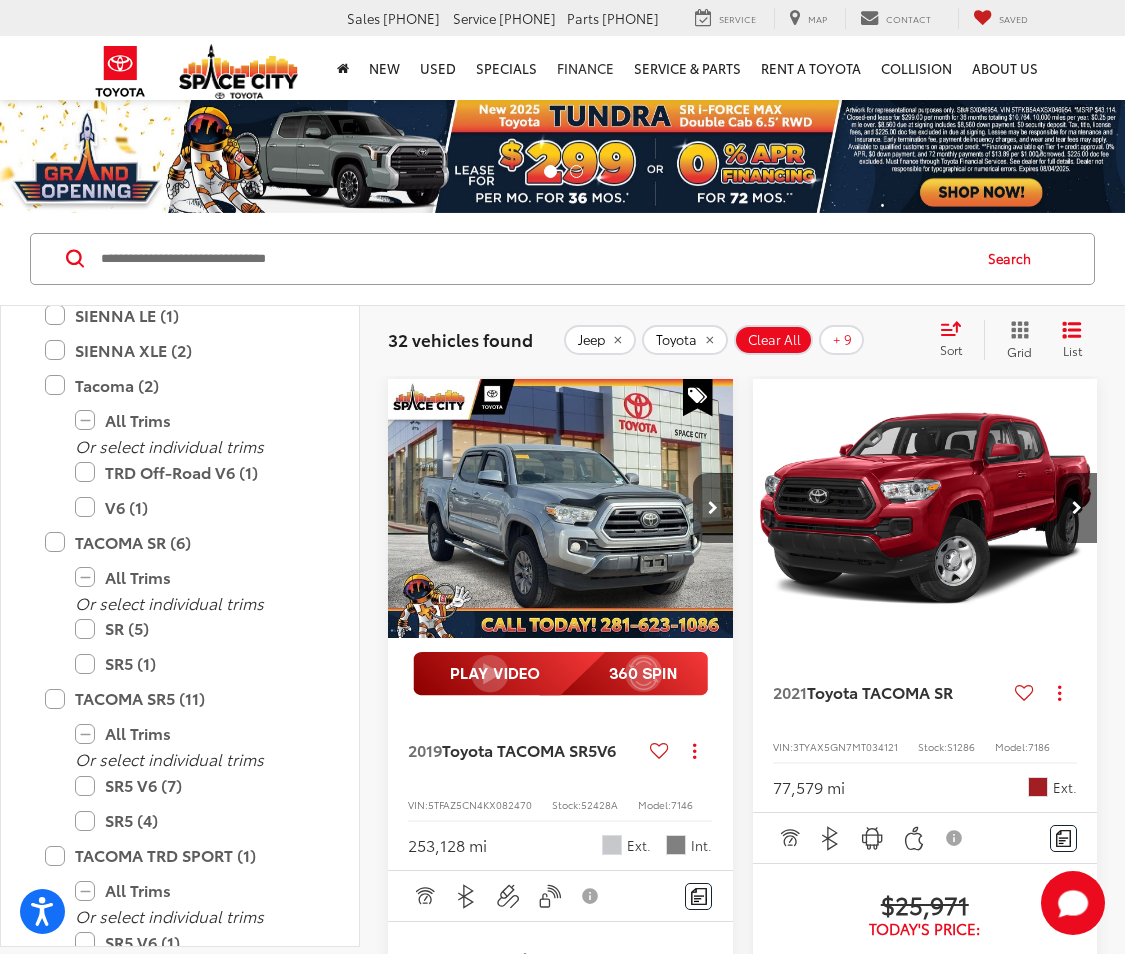 scroll, scrollTop: 0, scrollLeft: 0, axis: both 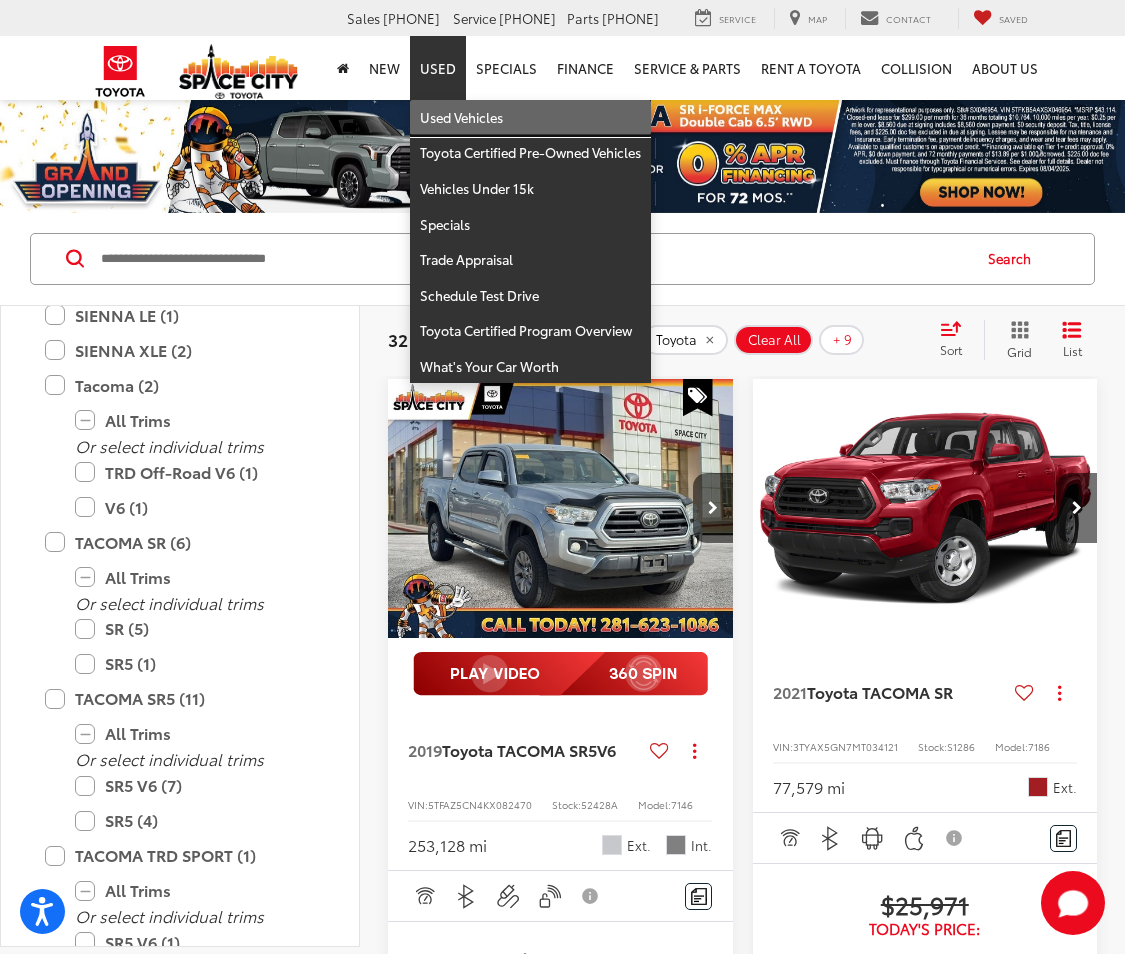 click on "Used Vehicles" at bounding box center (530, 118) 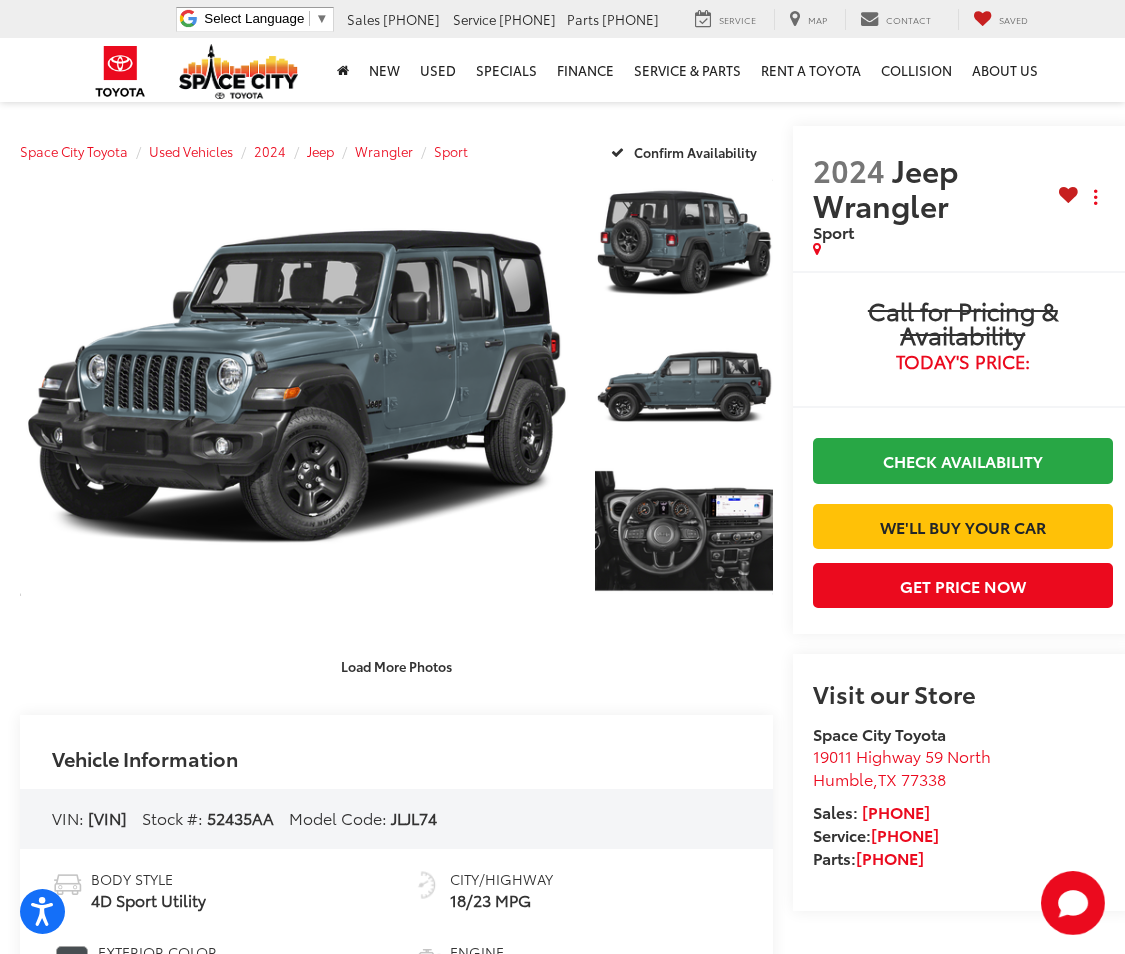 scroll, scrollTop: 0, scrollLeft: 0, axis: both 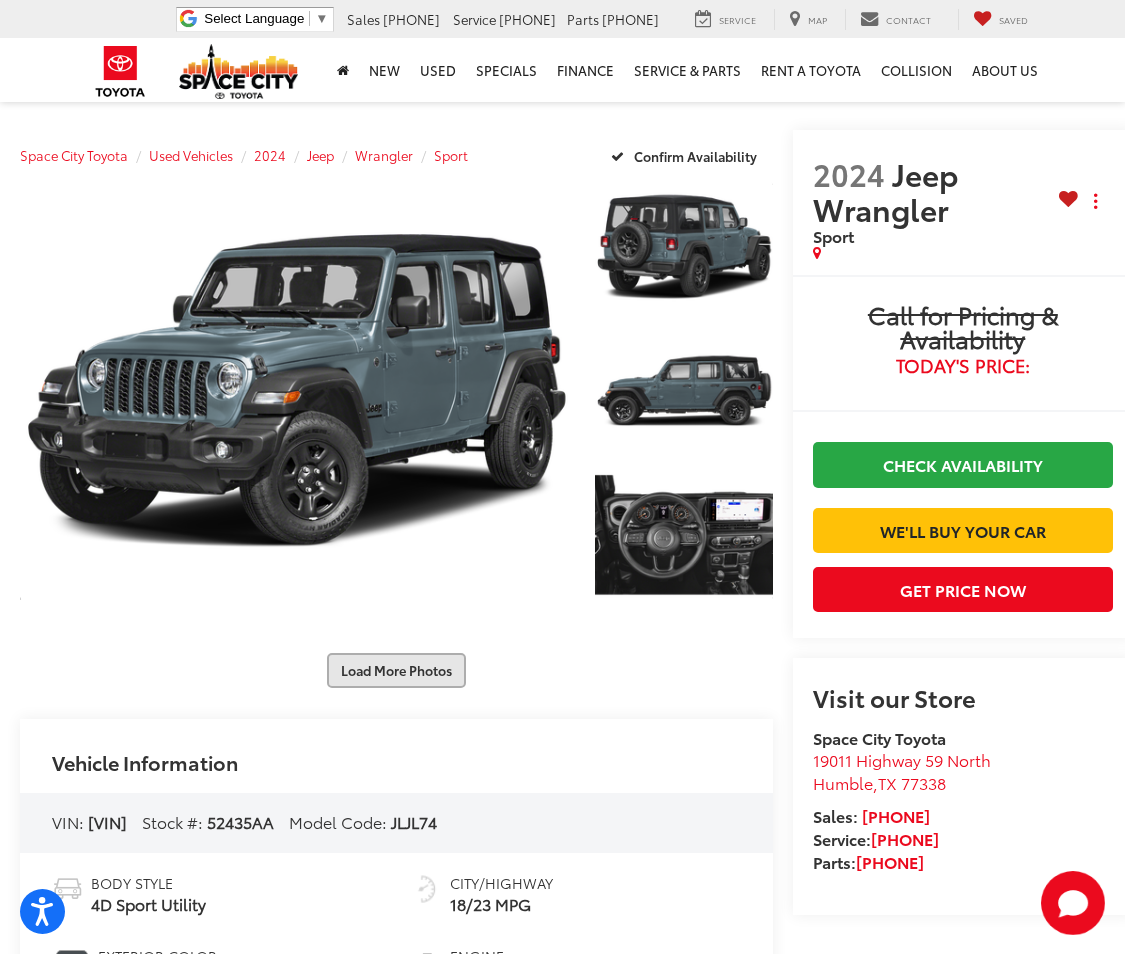 click on "Load More Photos" at bounding box center (396, 670) 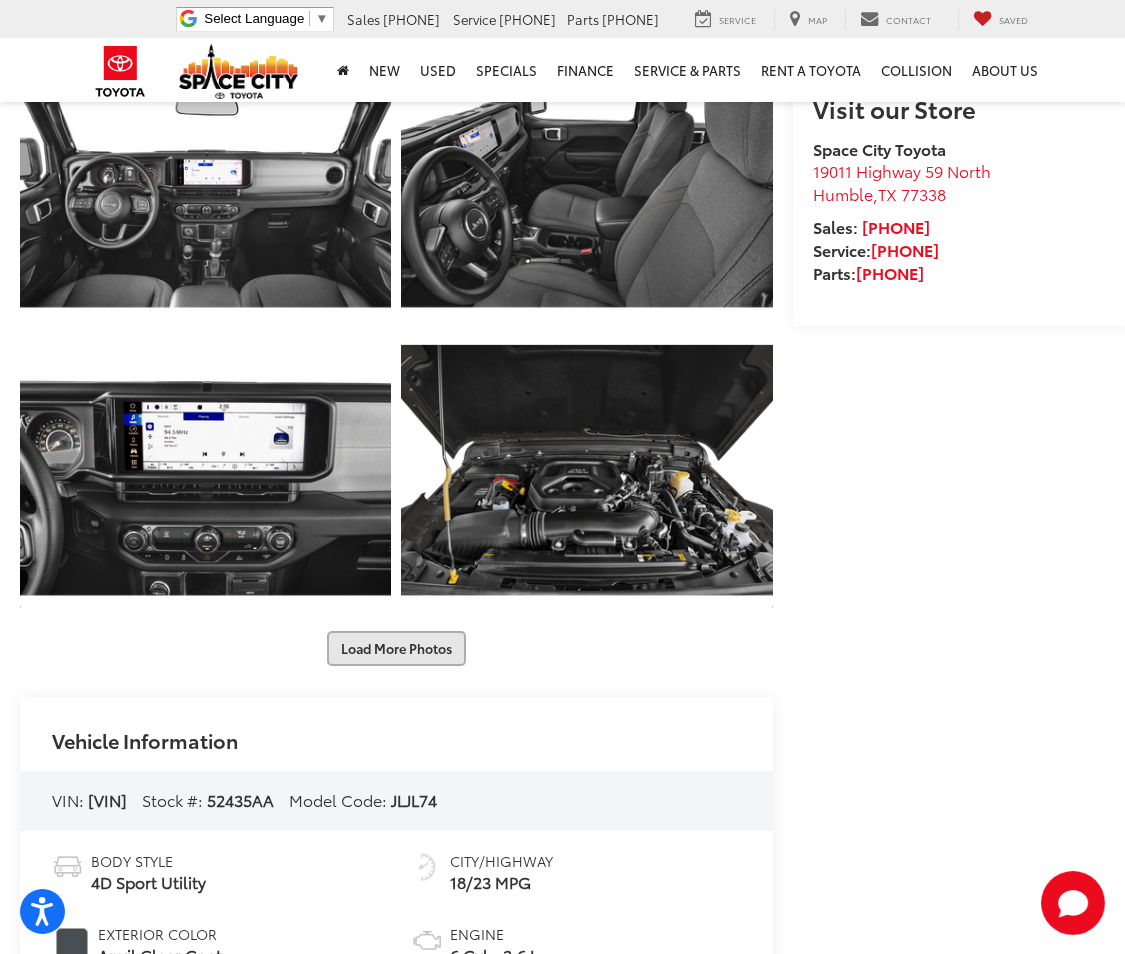 click on "Load More Photos" at bounding box center [396, 648] 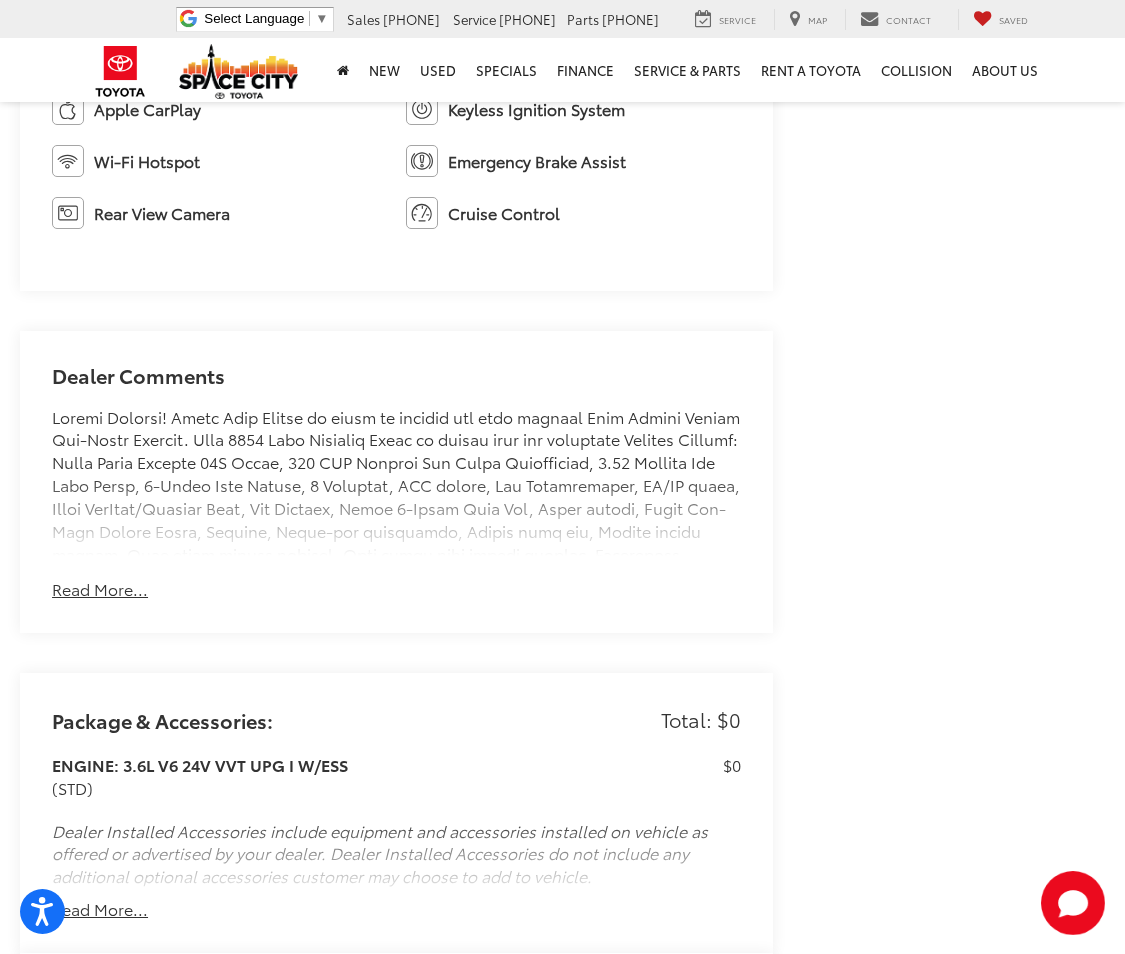 scroll, scrollTop: 2422, scrollLeft: 0, axis: vertical 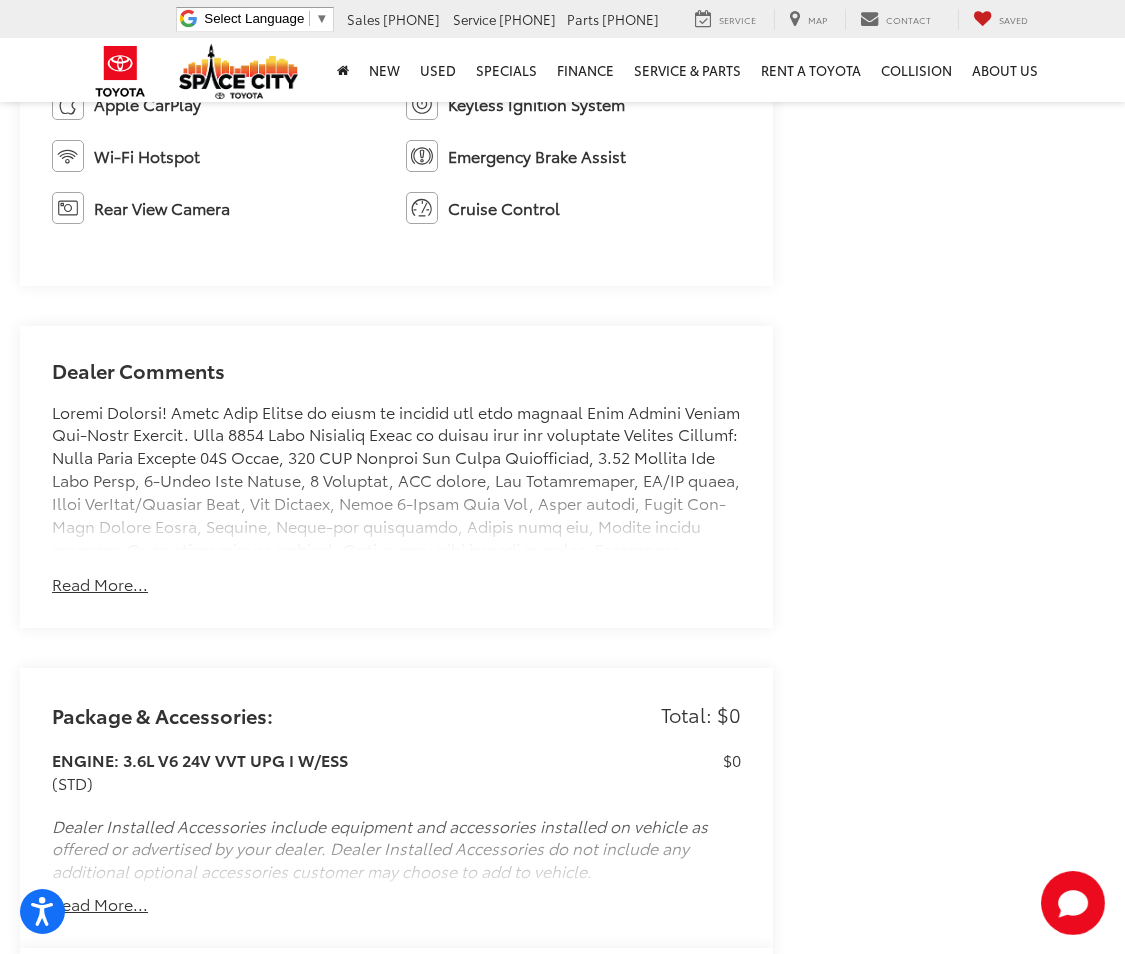 click on "Dealer Comments
Space City Toyota is your premier Houston area Toyota dealer. Family-owned and operated, we proudly offer our customers award-winning customer service, sales, and maintenance. From the moment you first reach out to us, you'll see that we’re committed to providing you with an unmatched experience that will last long after the sale. We’ll be by your side every step of the way. From matching you with your dream ride to servicing it for years to come, you’ll see that the Space City way is the right way to do business. Whether you're looking to finance, lease, or maintain a new or pre-owned vehicle, Space City Toyota is the place to go!
Read More...
Hide Comments" at bounding box center (396, 477) 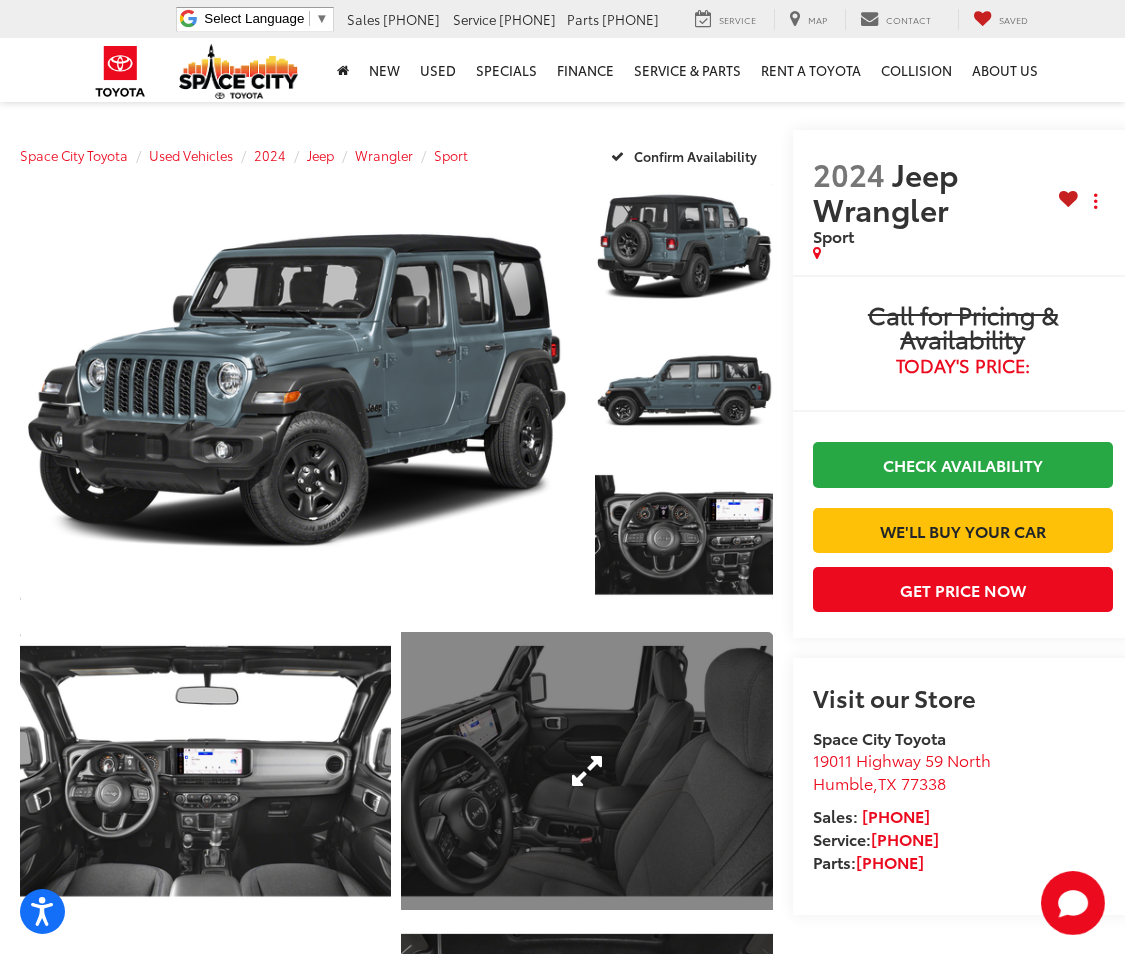 scroll, scrollTop: 0, scrollLeft: 0, axis: both 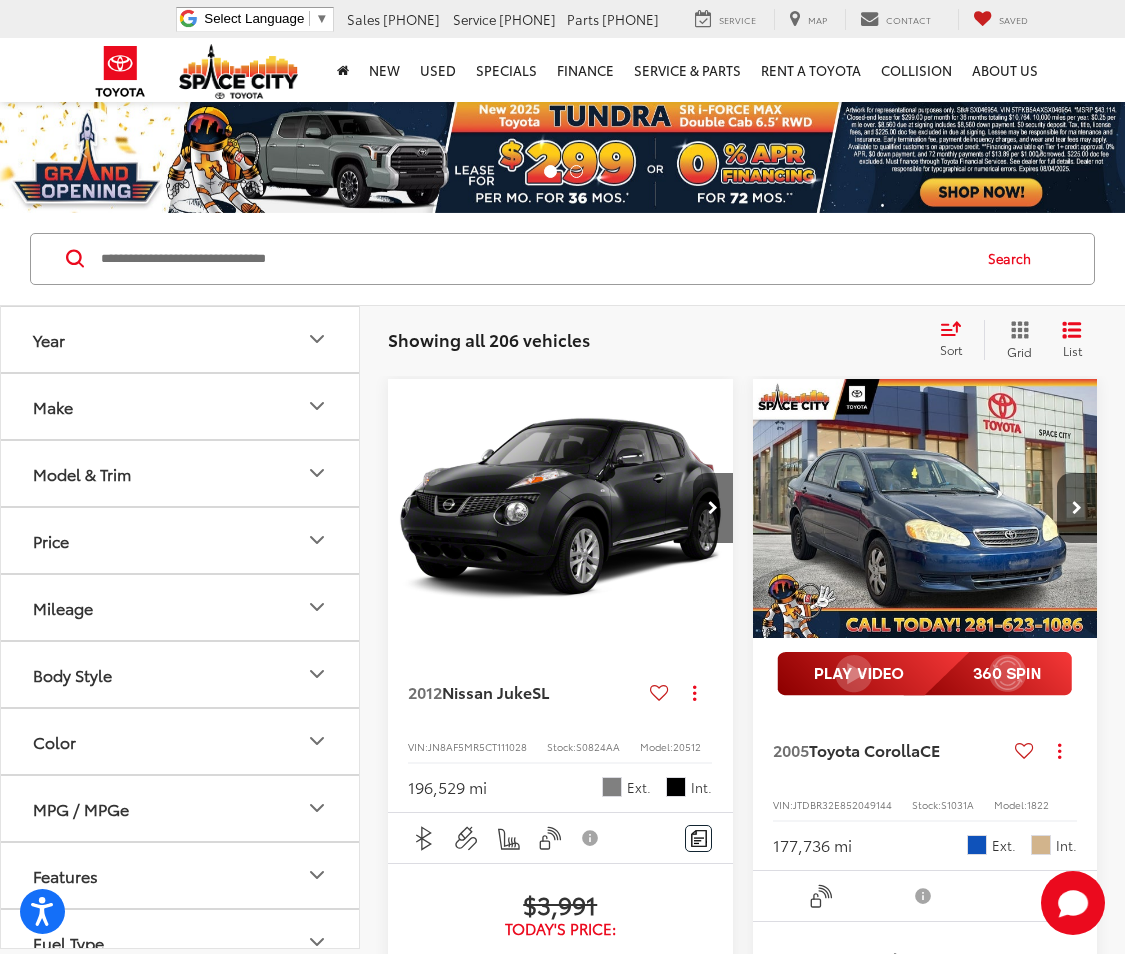 click on "Model & Trim" at bounding box center (181, 473) 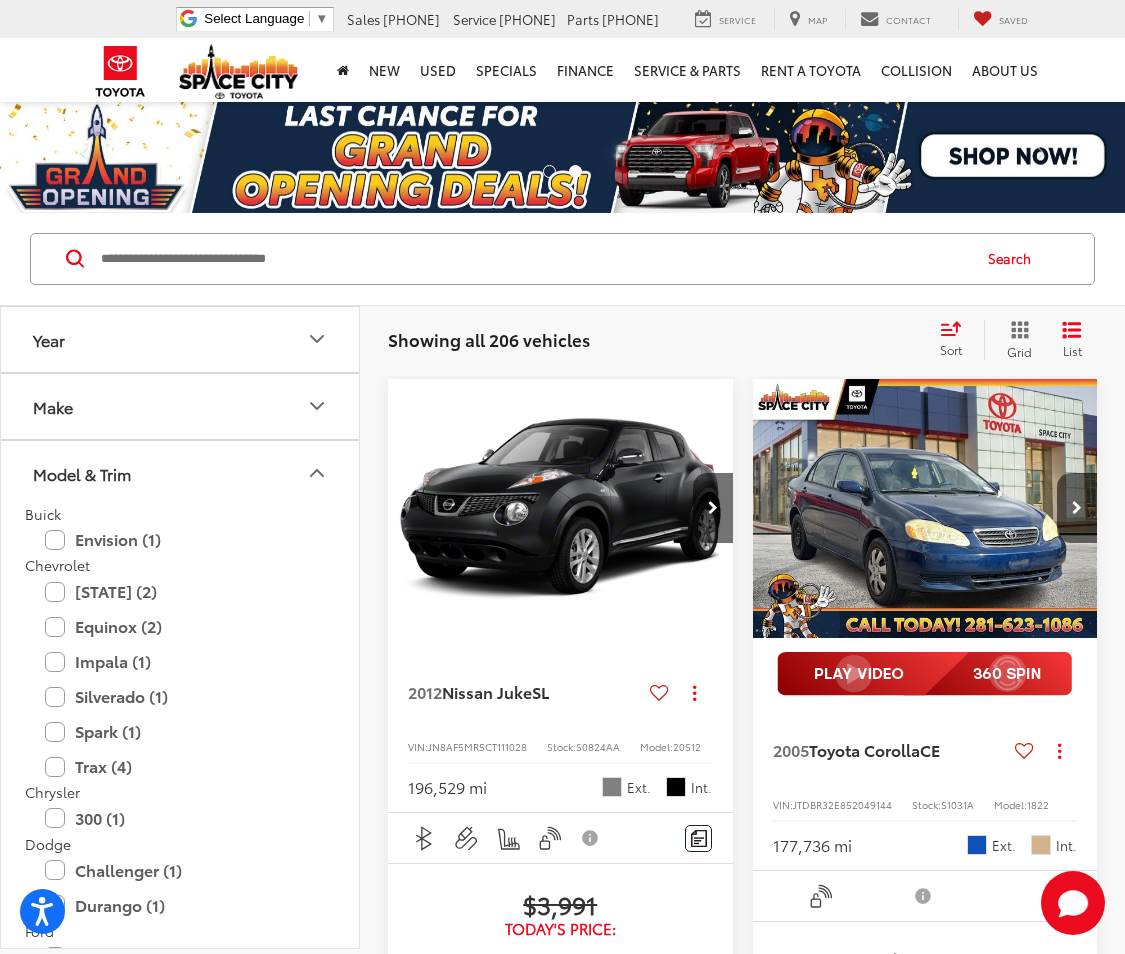 click on "Make" at bounding box center (181, 406) 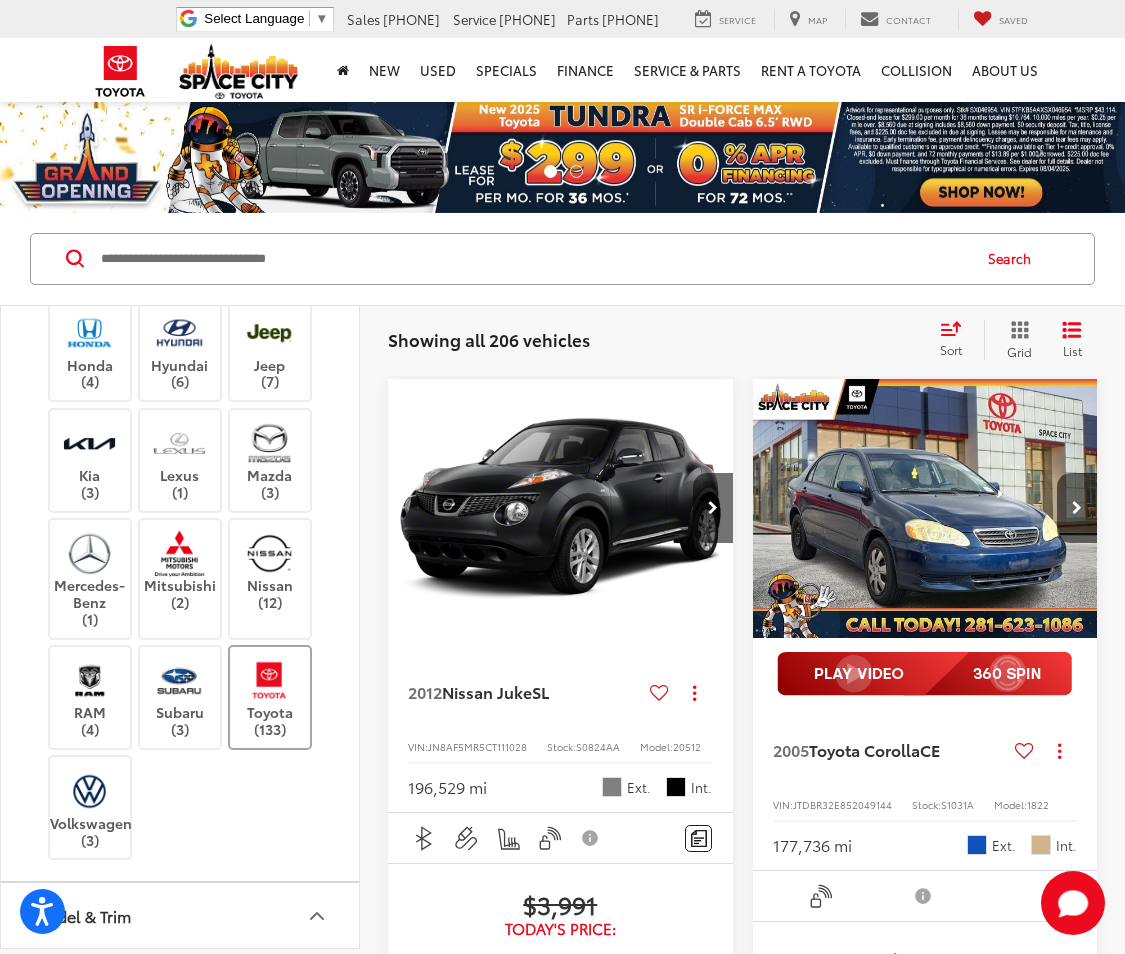 scroll, scrollTop: 273, scrollLeft: 0, axis: vertical 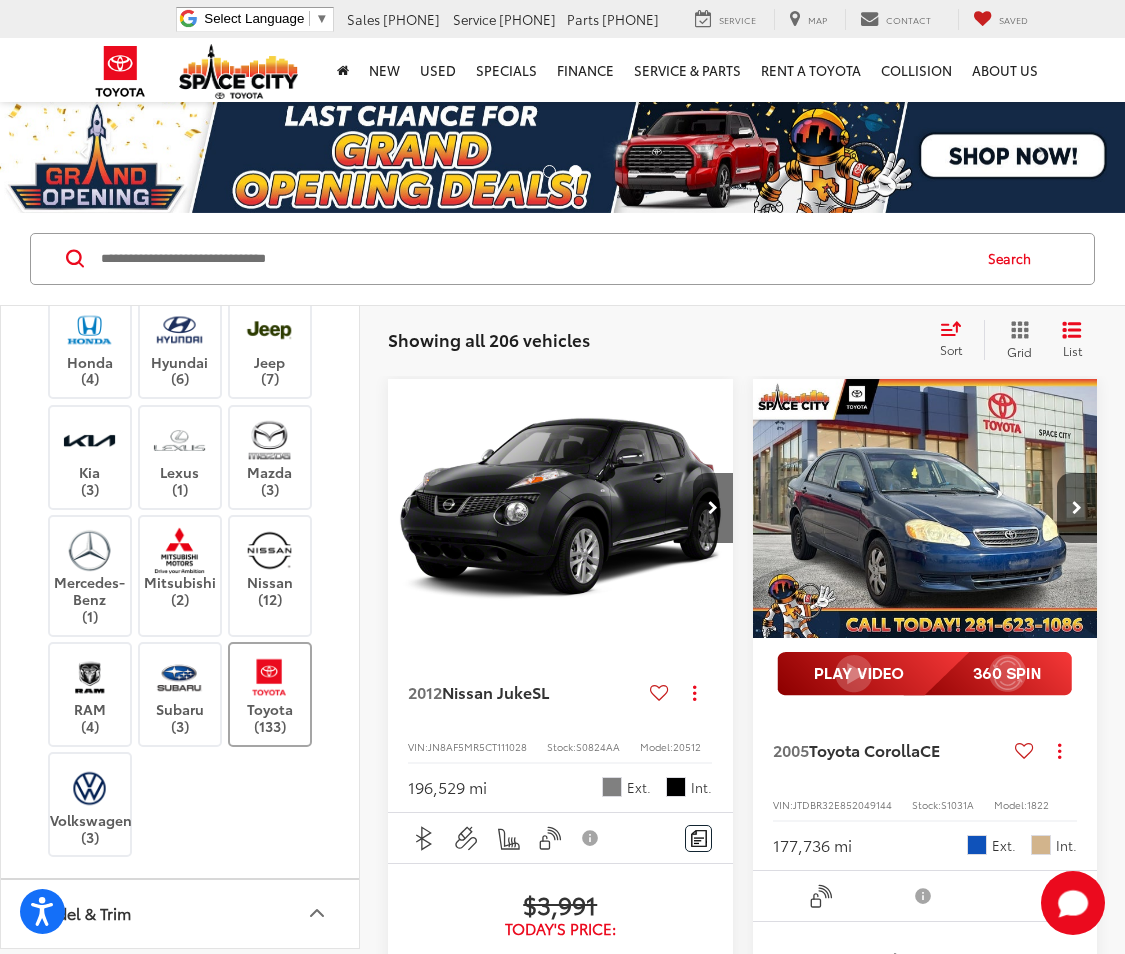click at bounding box center (269, 677) 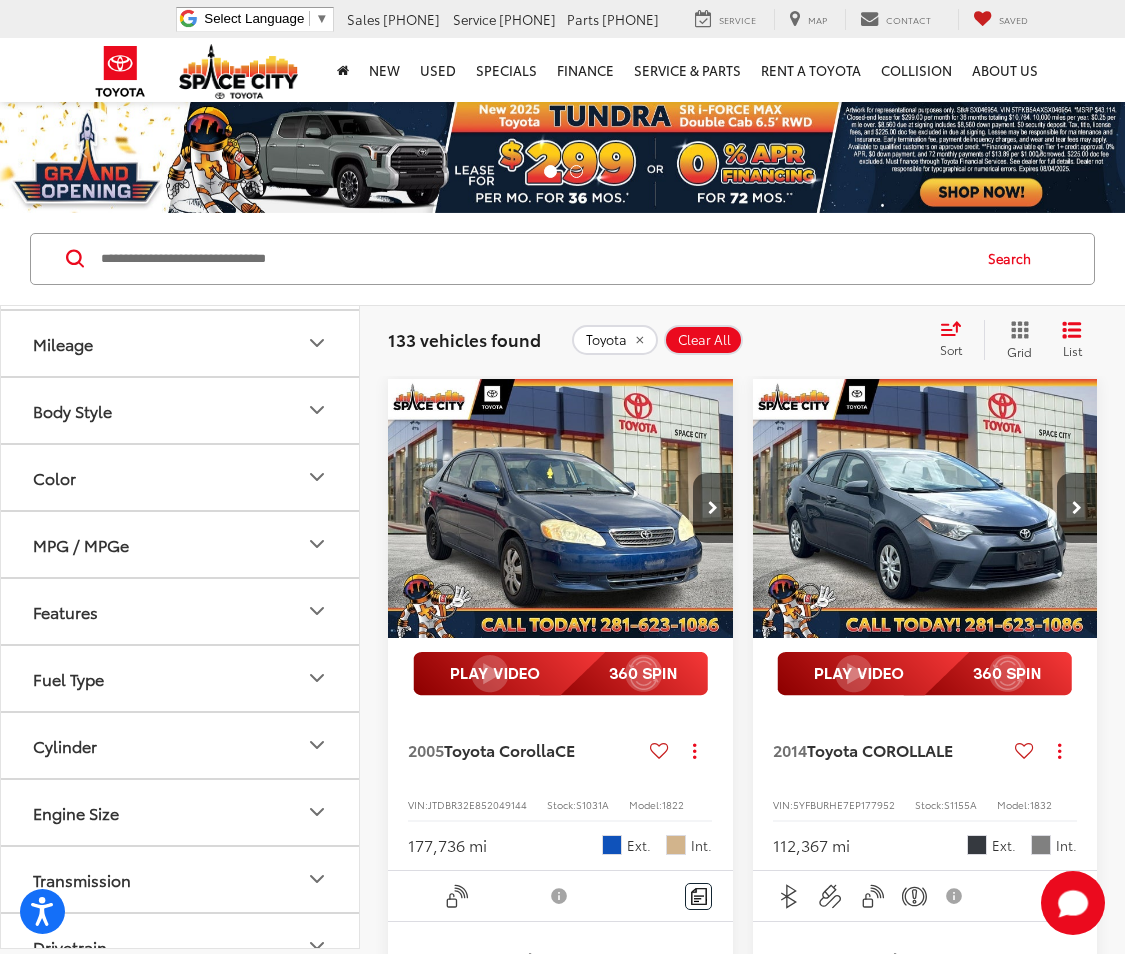 scroll, scrollTop: 2135, scrollLeft: 0, axis: vertical 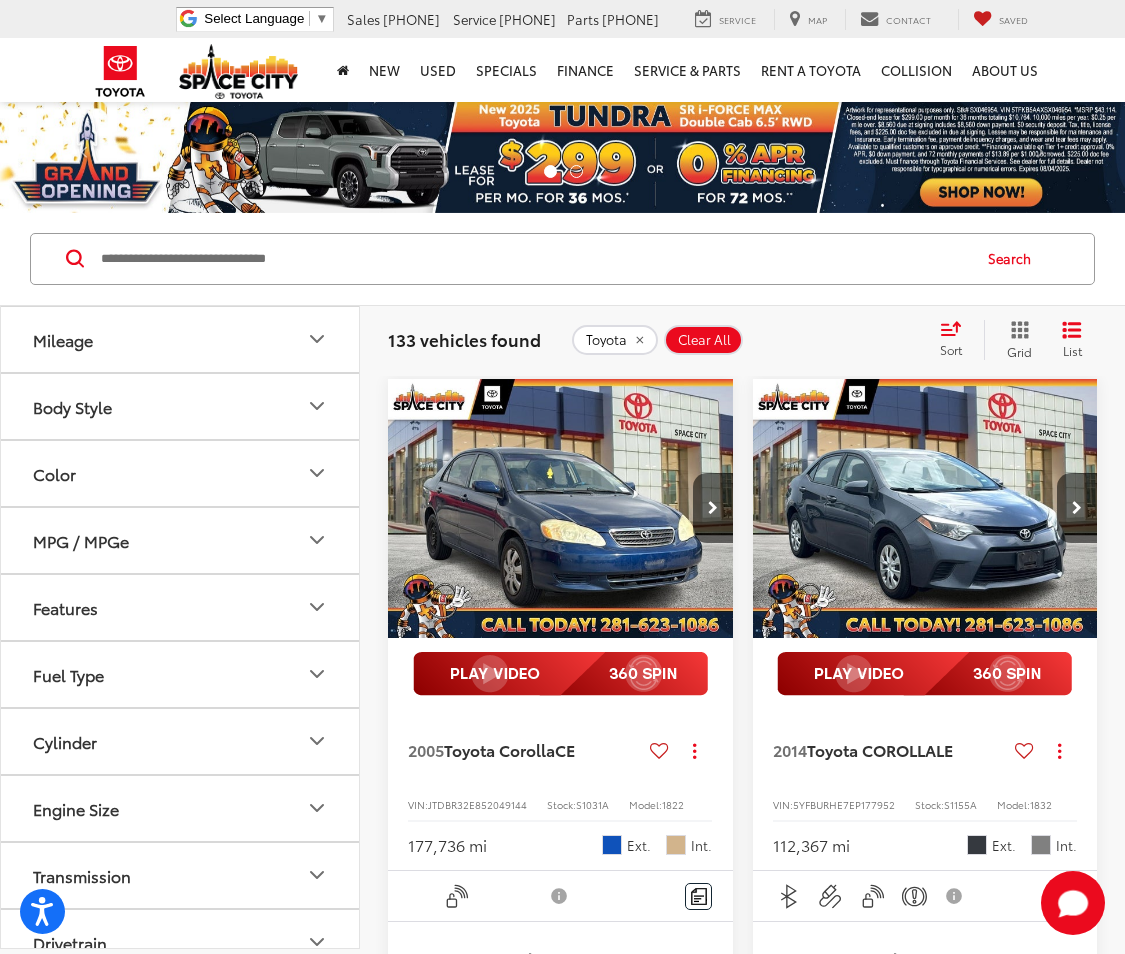 click 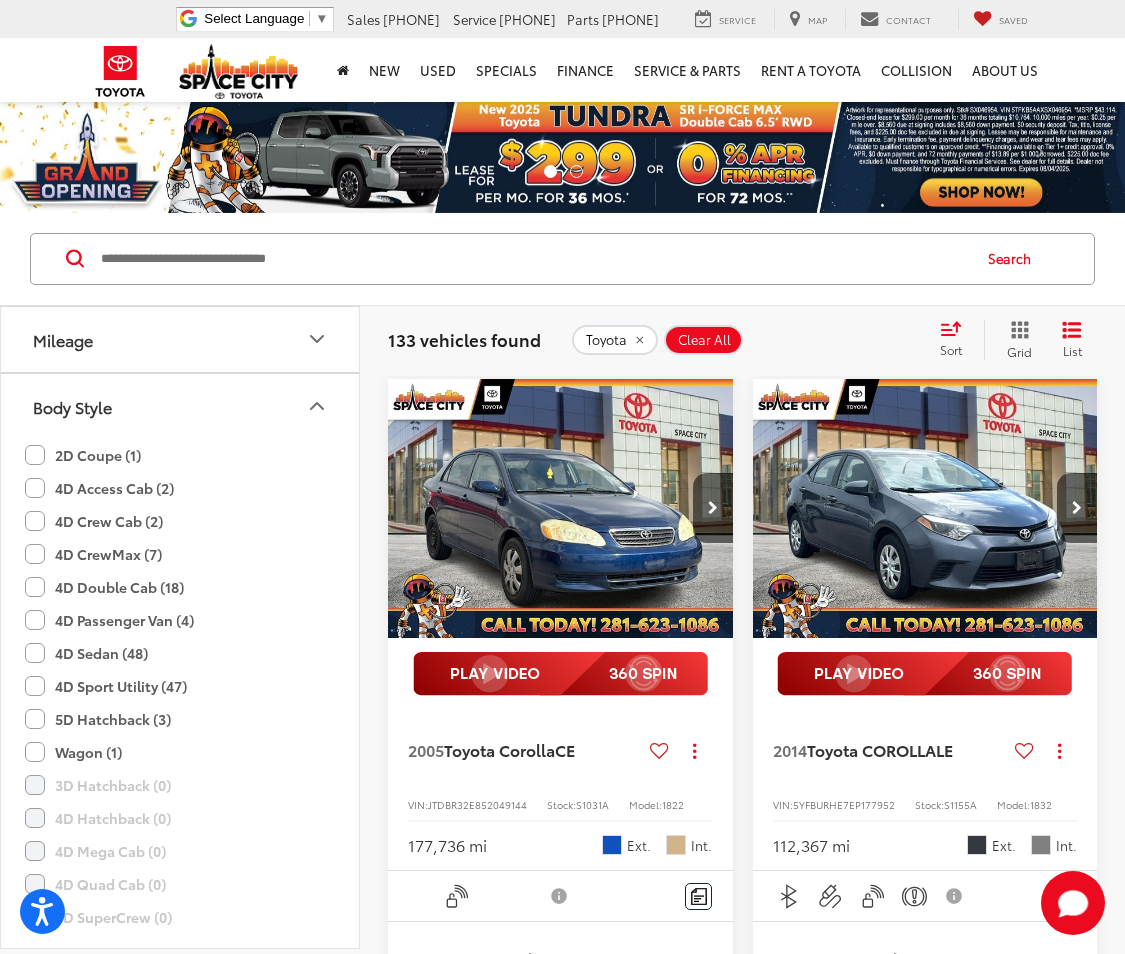 click 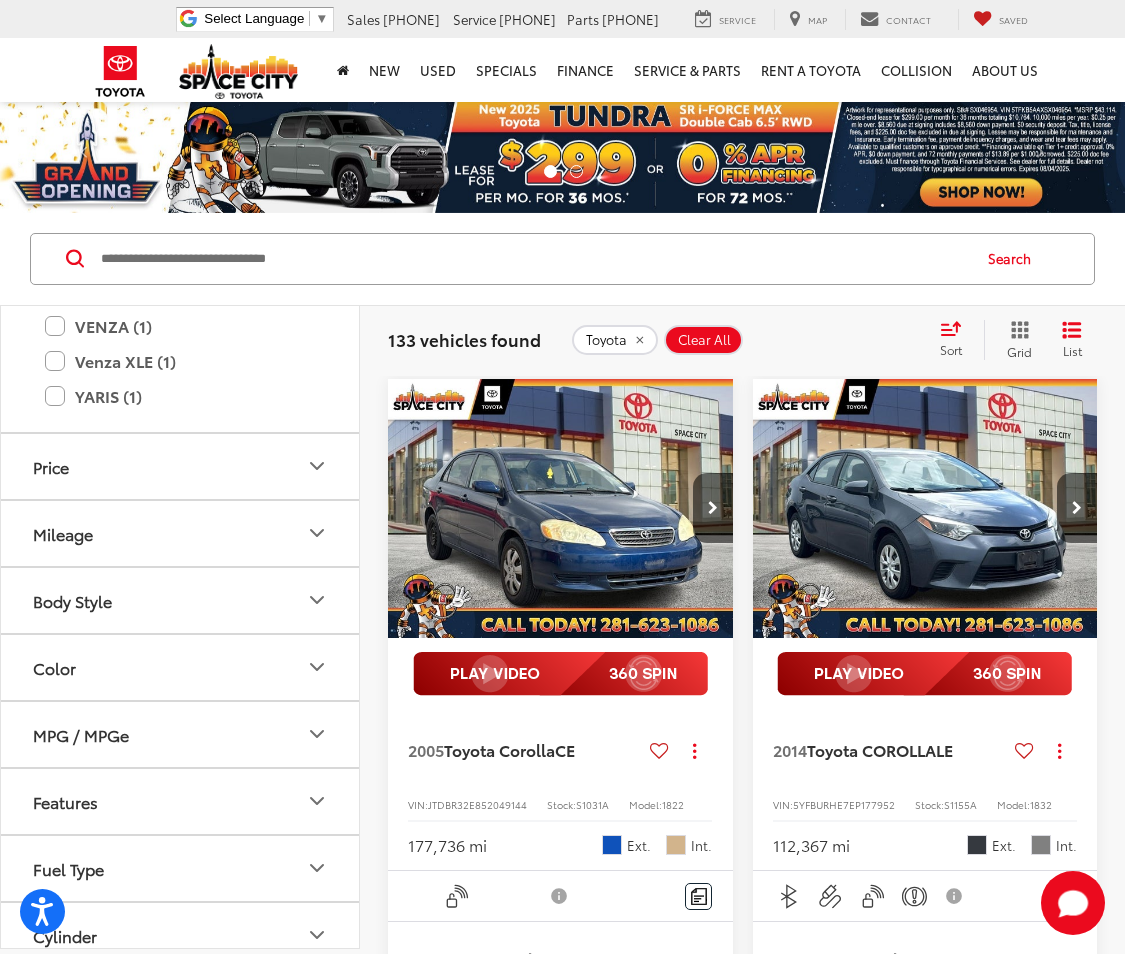 scroll, scrollTop: 1940, scrollLeft: 0, axis: vertical 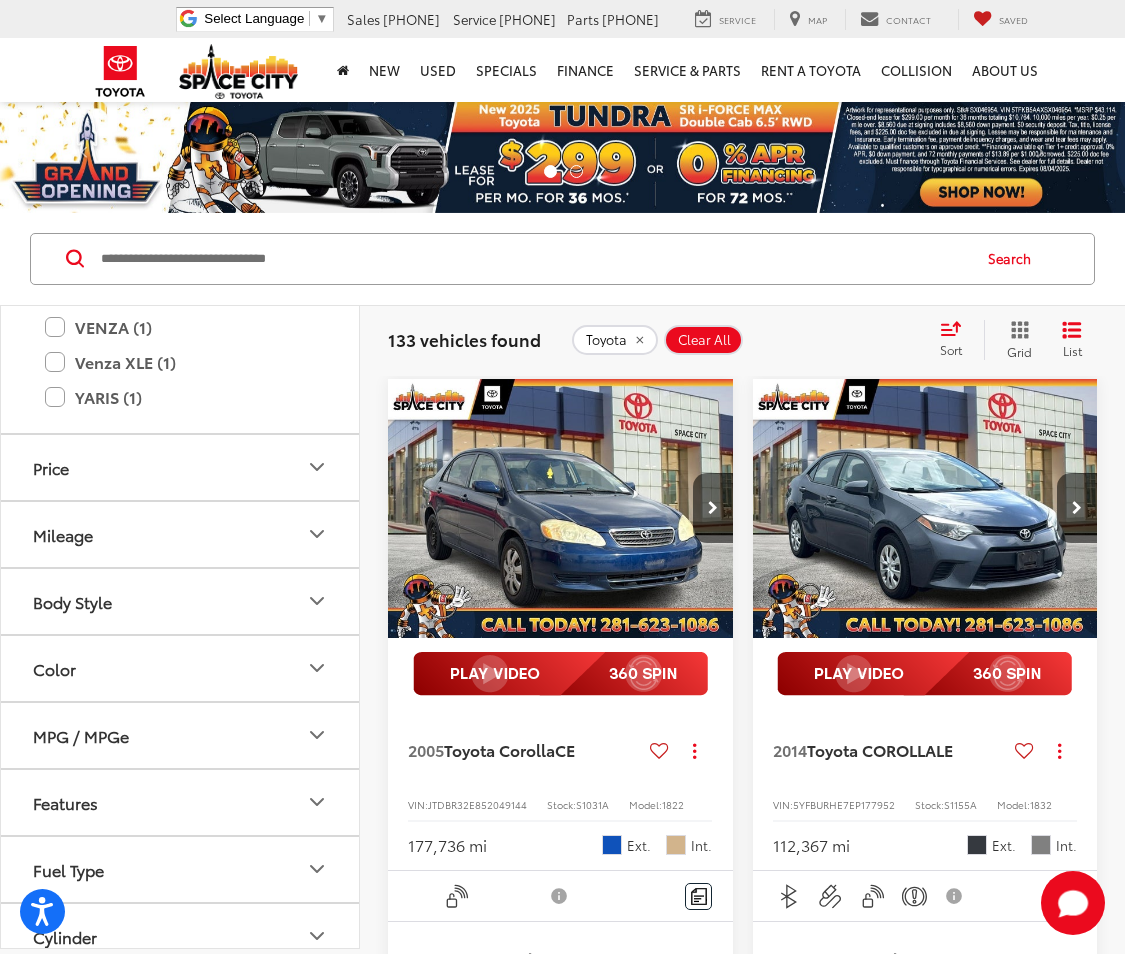 click 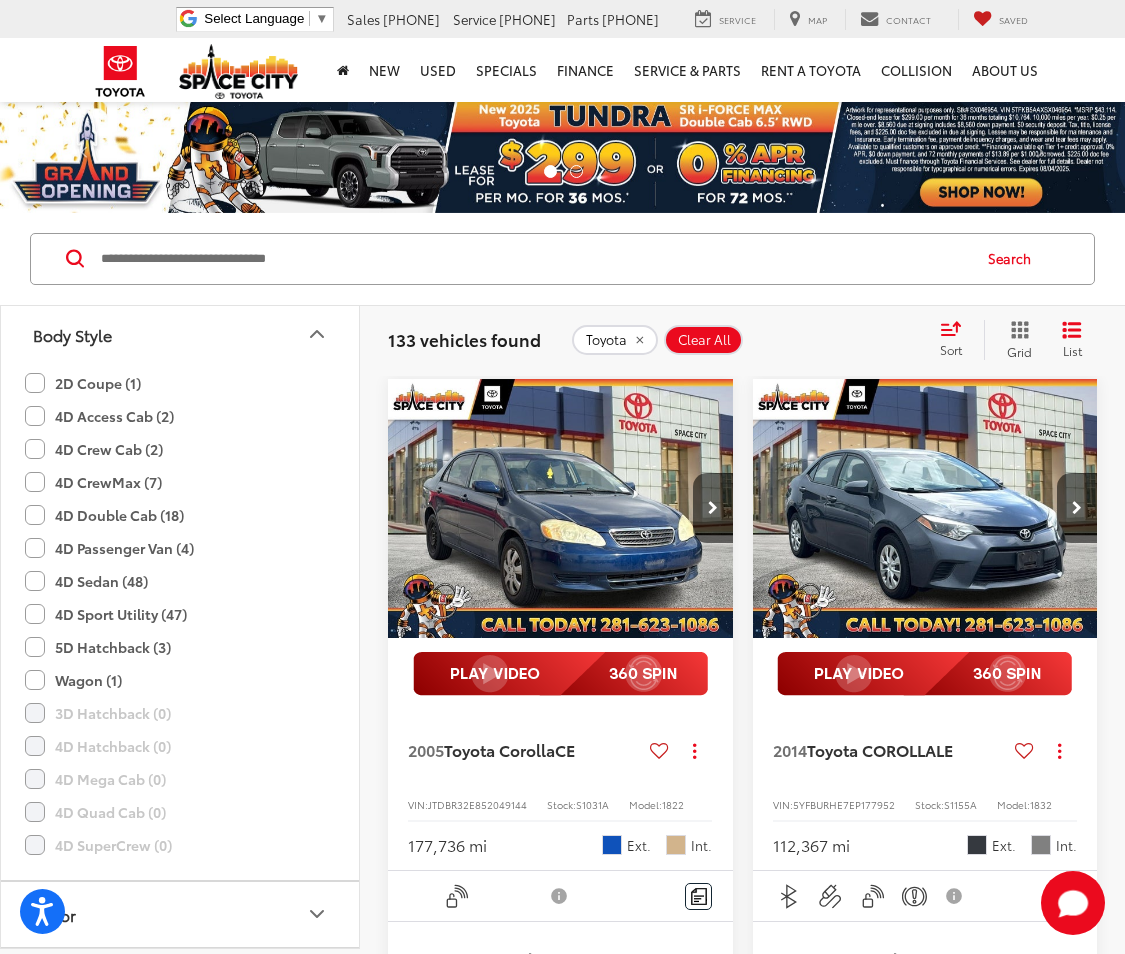 scroll, scrollTop: 2183, scrollLeft: 0, axis: vertical 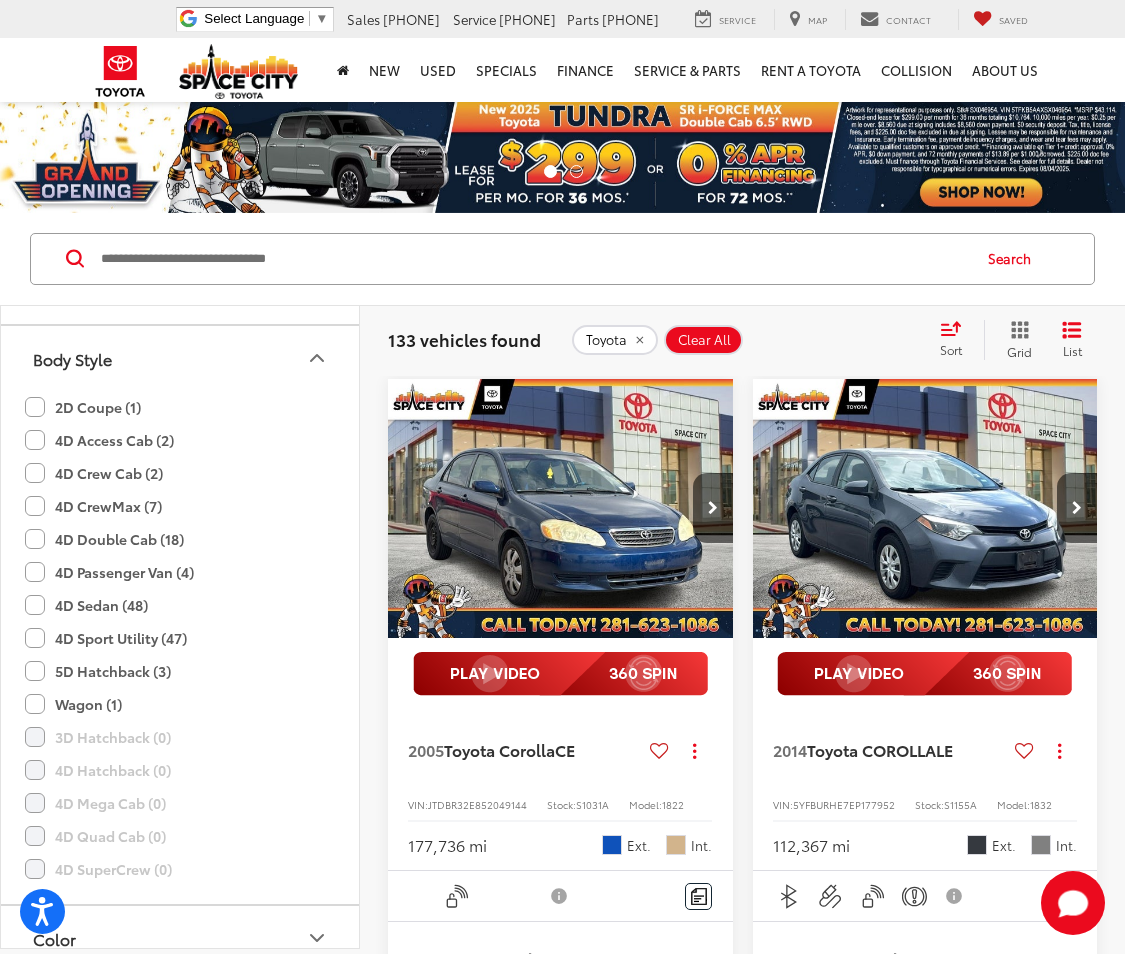 click 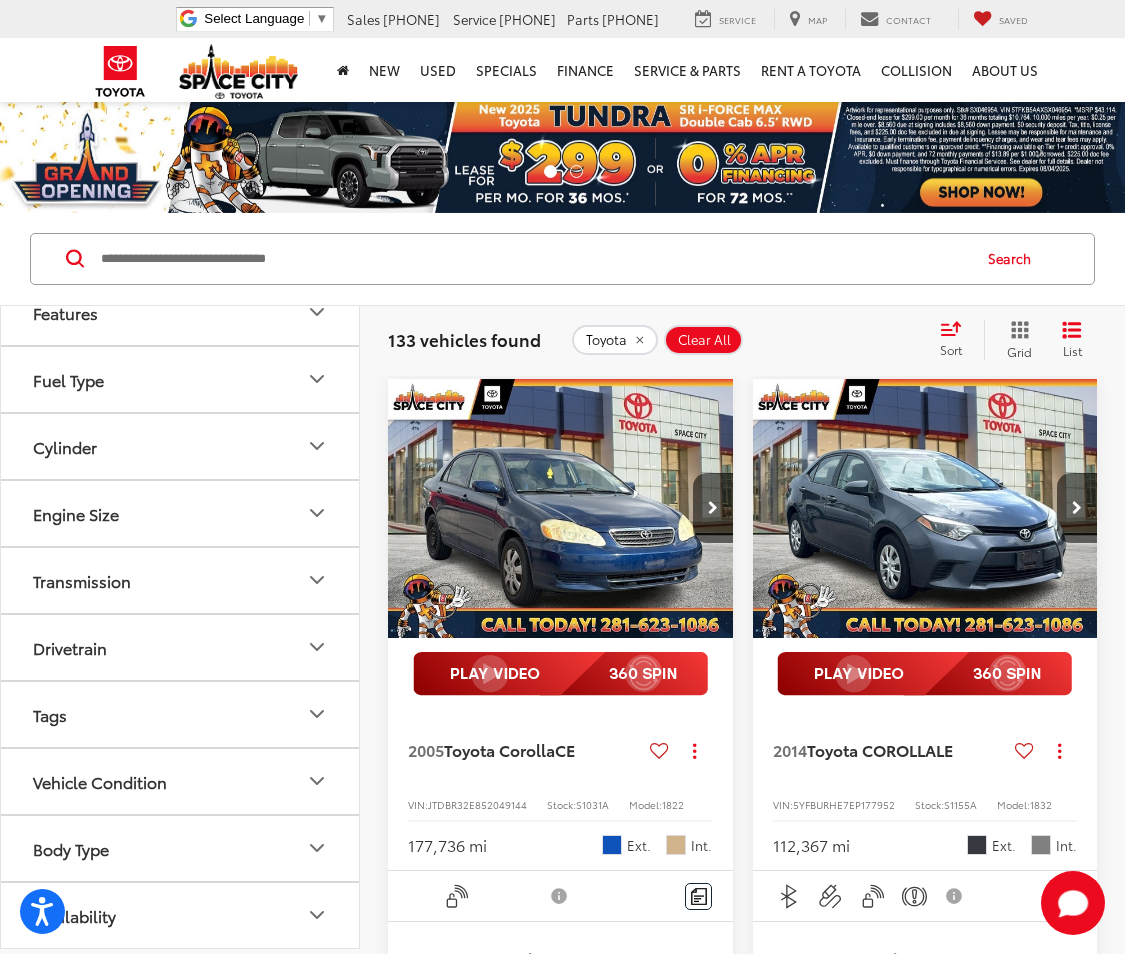 scroll, scrollTop: 2512, scrollLeft: 0, axis: vertical 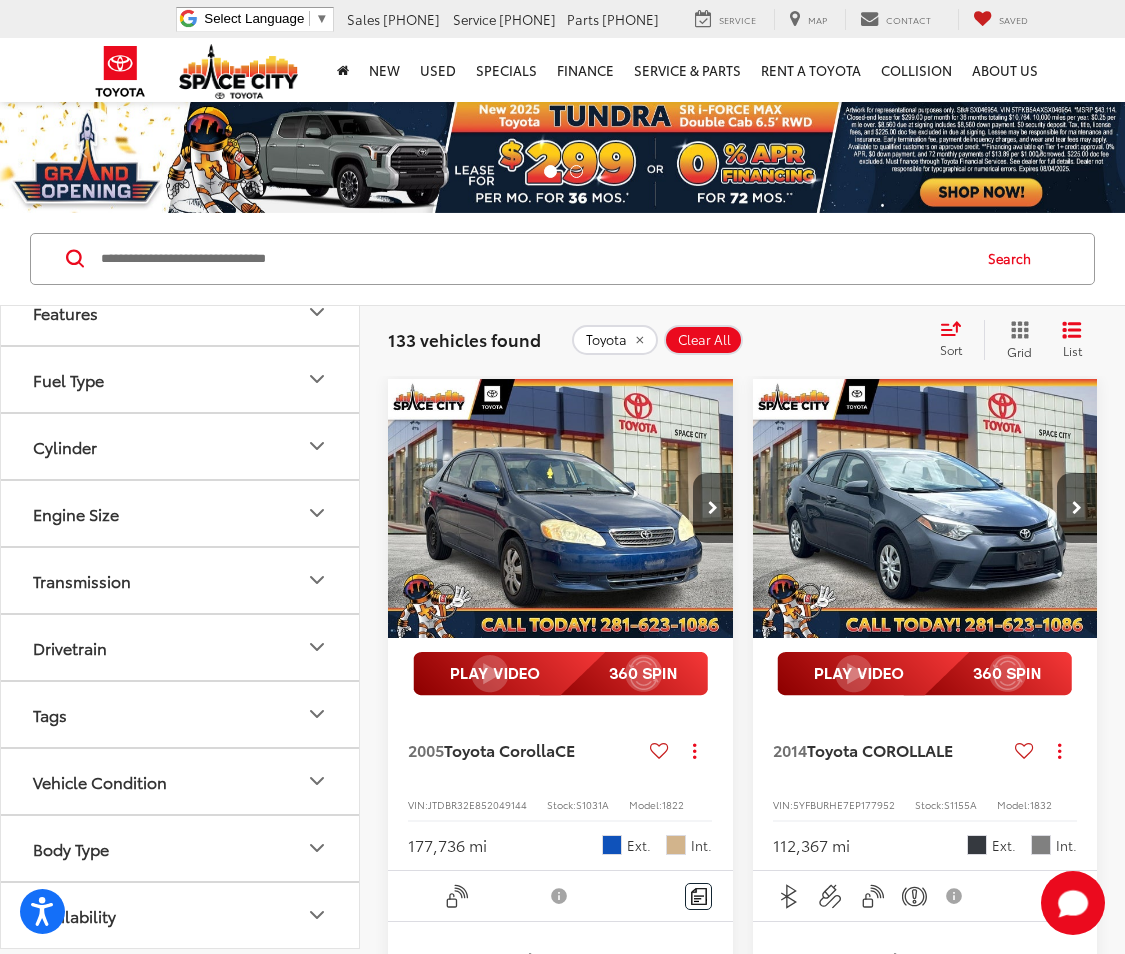 click 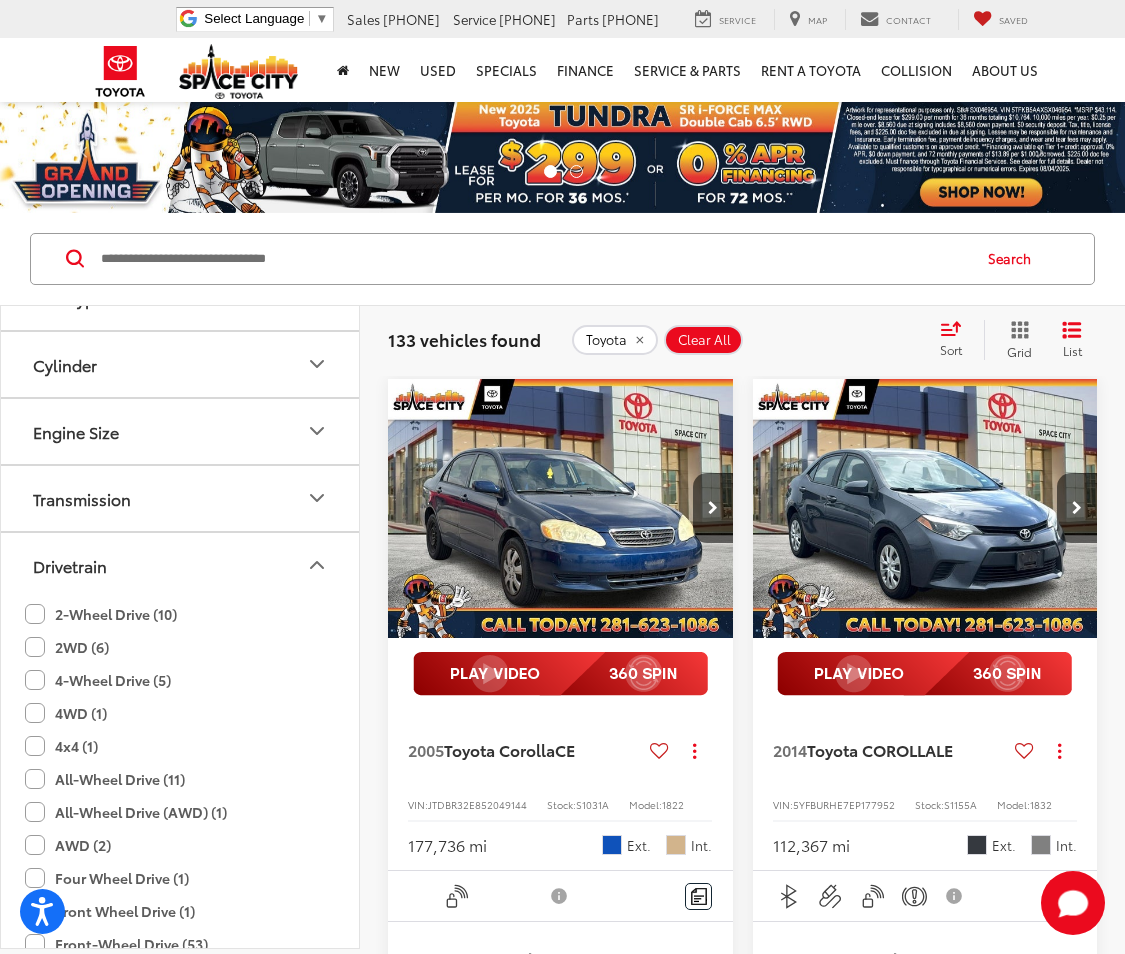 click 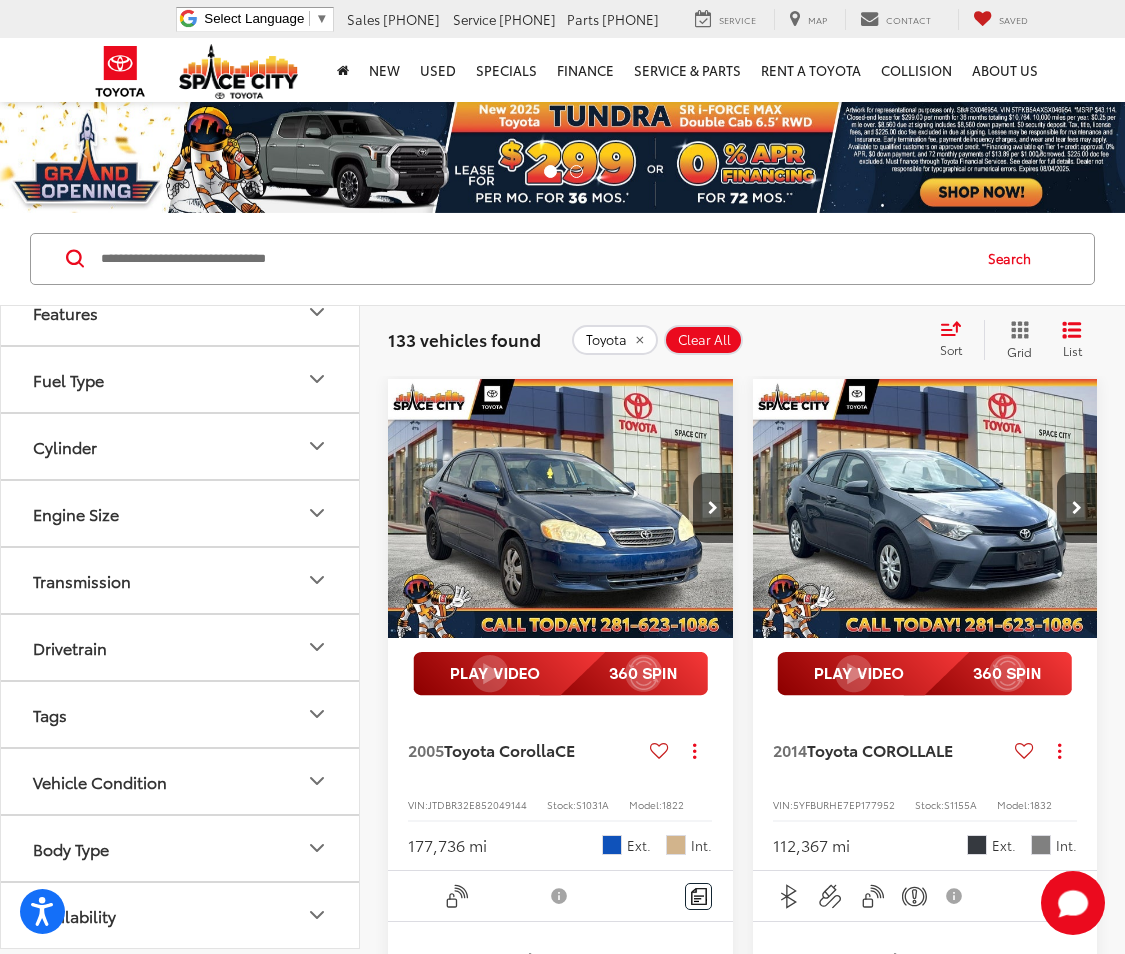 click on "Body Type" at bounding box center [181, 848] 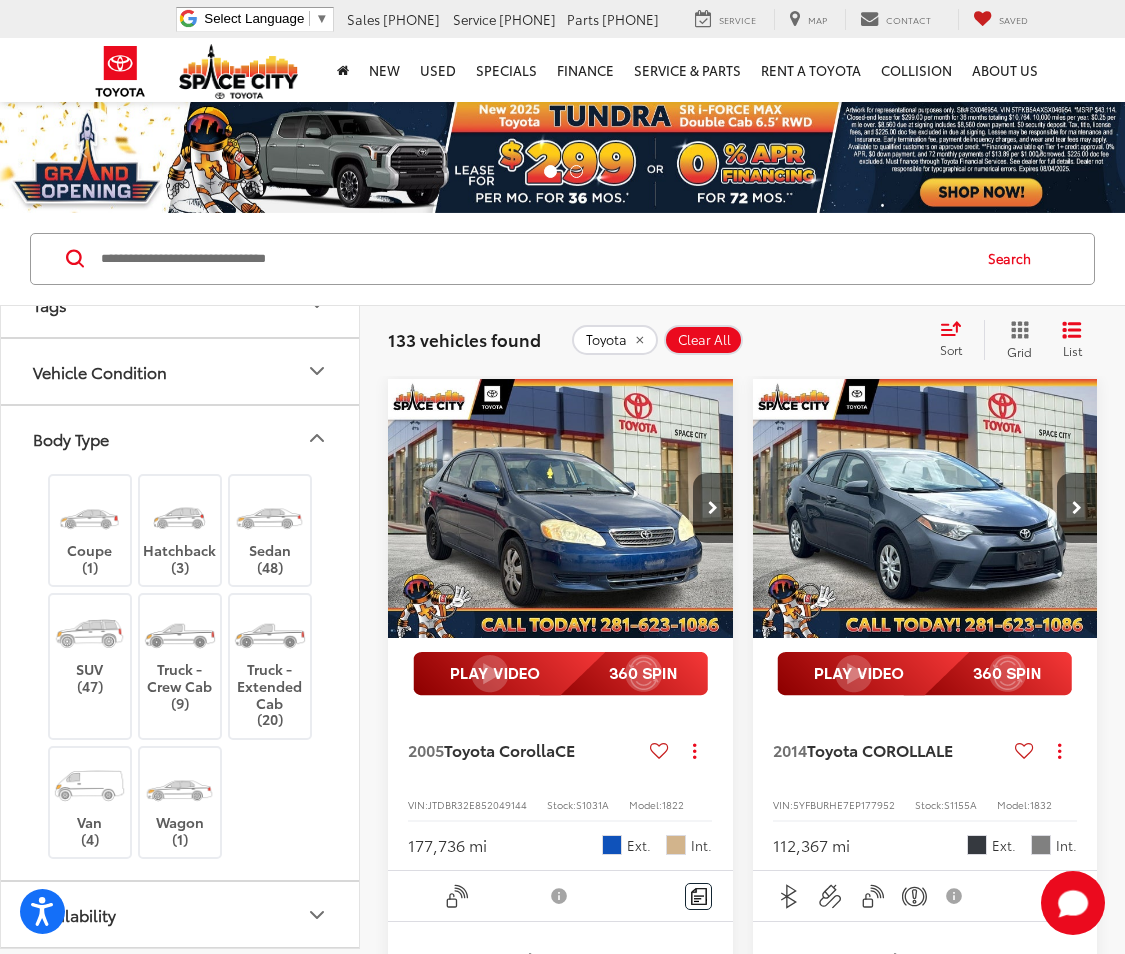 scroll, scrollTop: 2915, scrollLeft: 0, axis: vertical 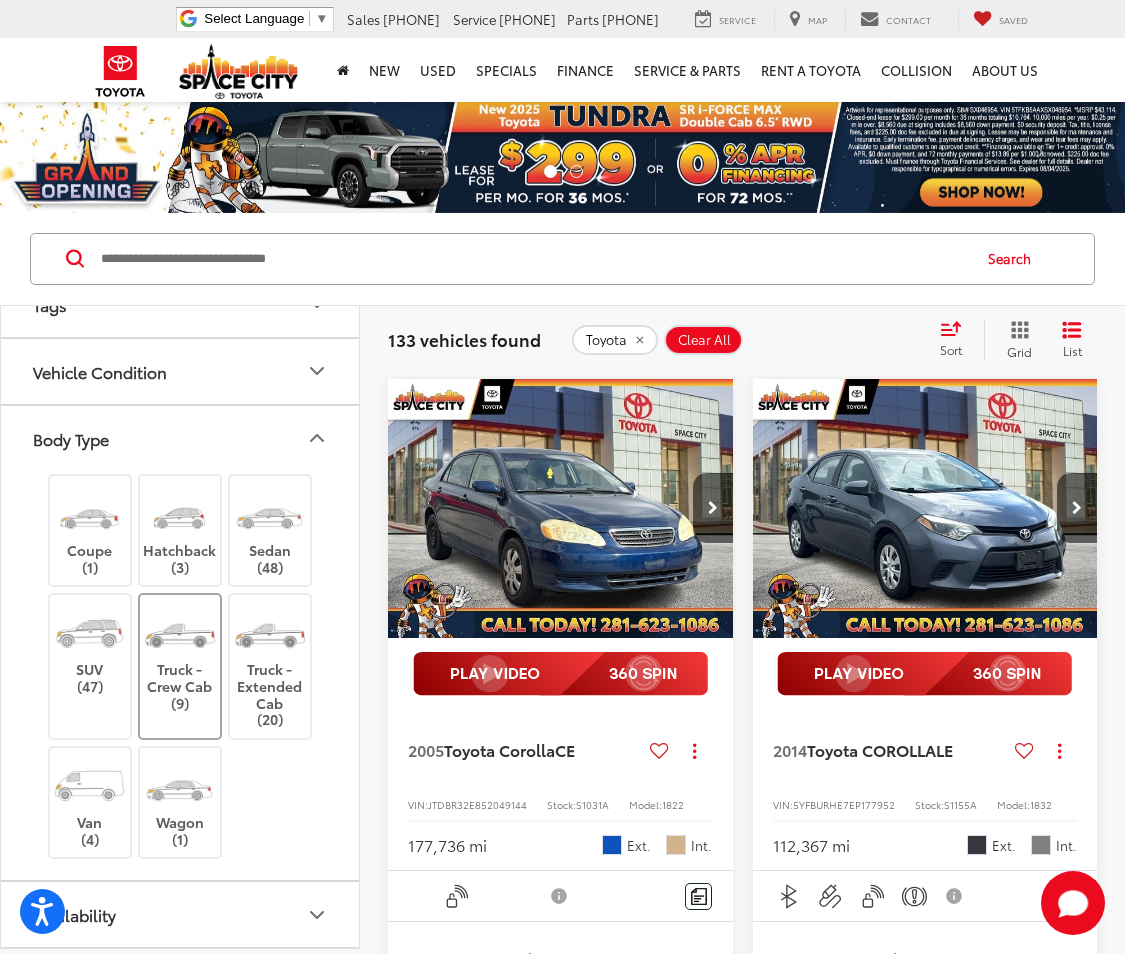 click at bounding box center [179, 633] 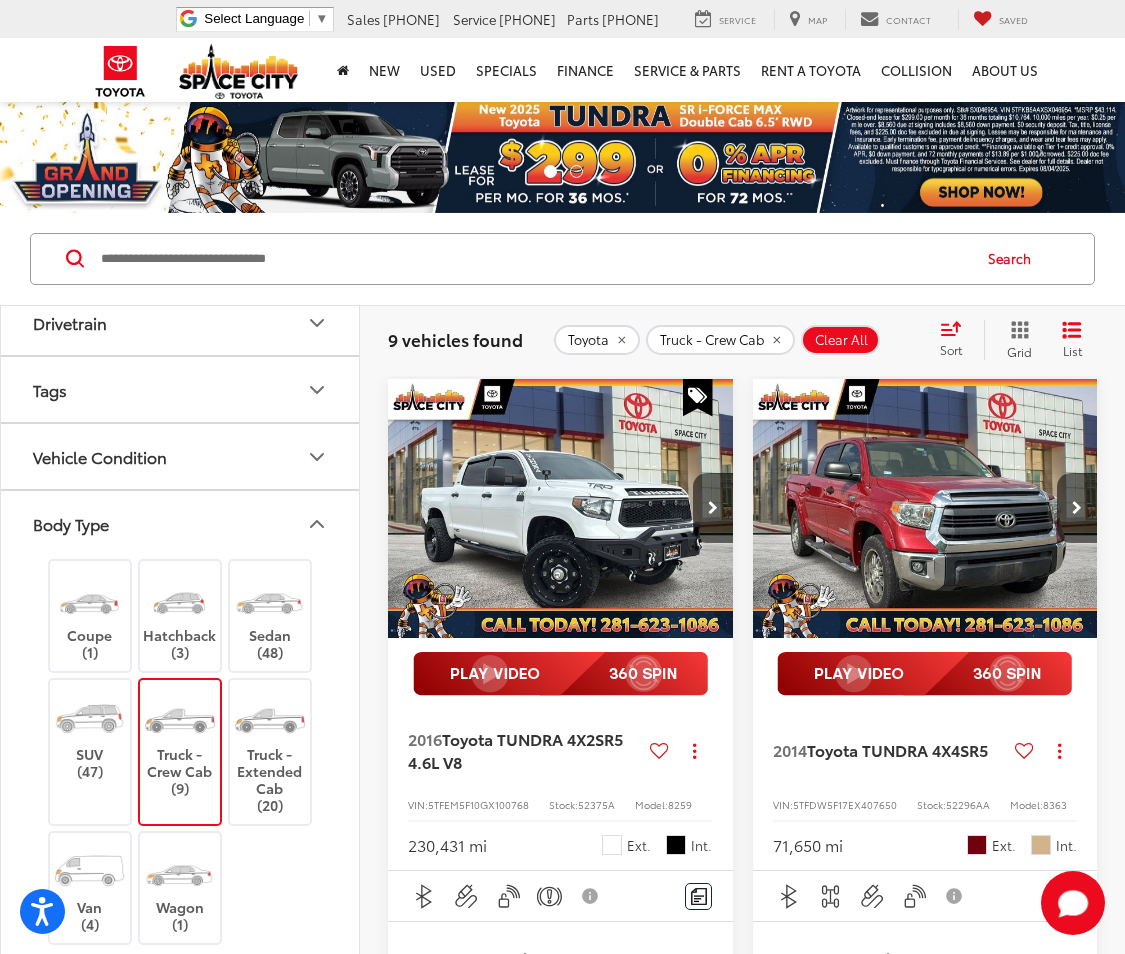 scroll, scrollTop: 139, scrollLeft: 0, axis: vertical 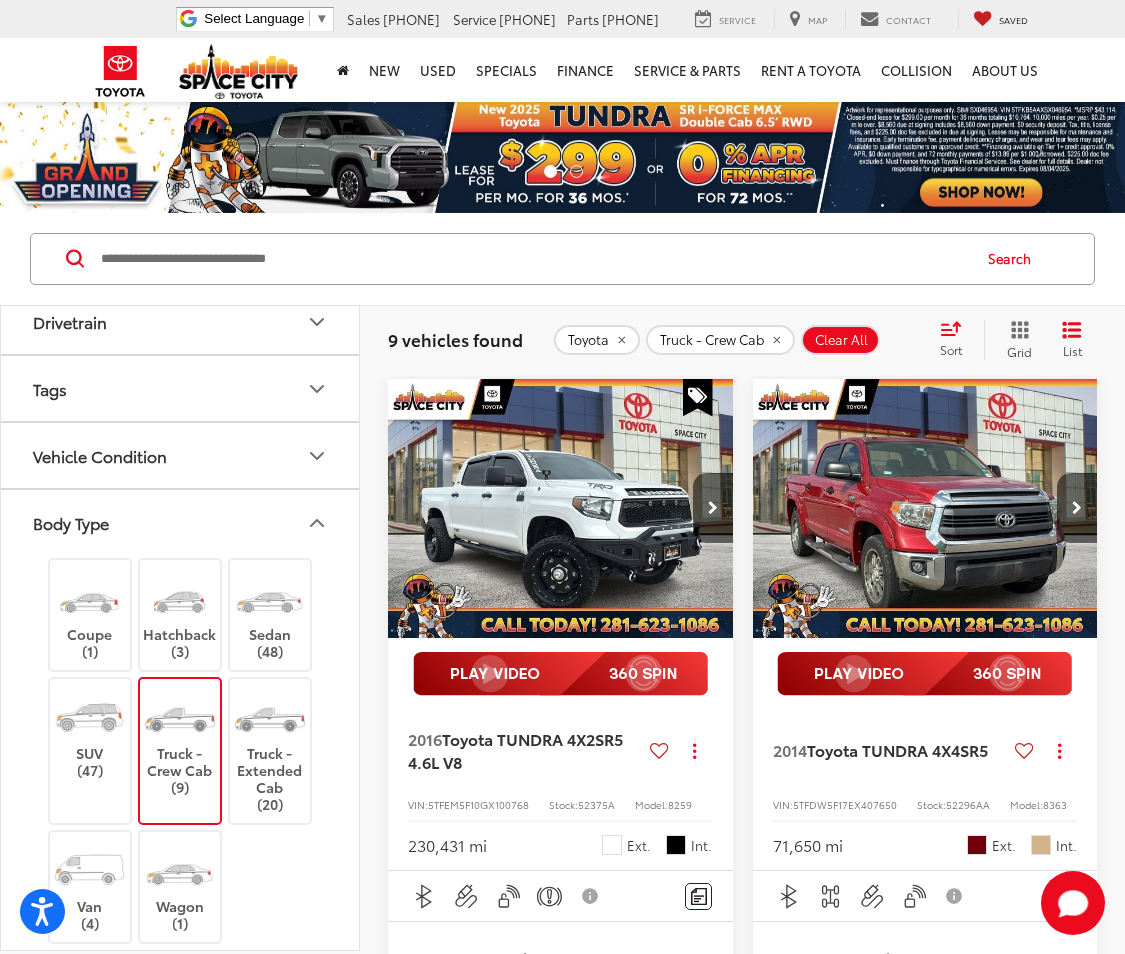 click on "Saved" at bounding box center (1013, 19) 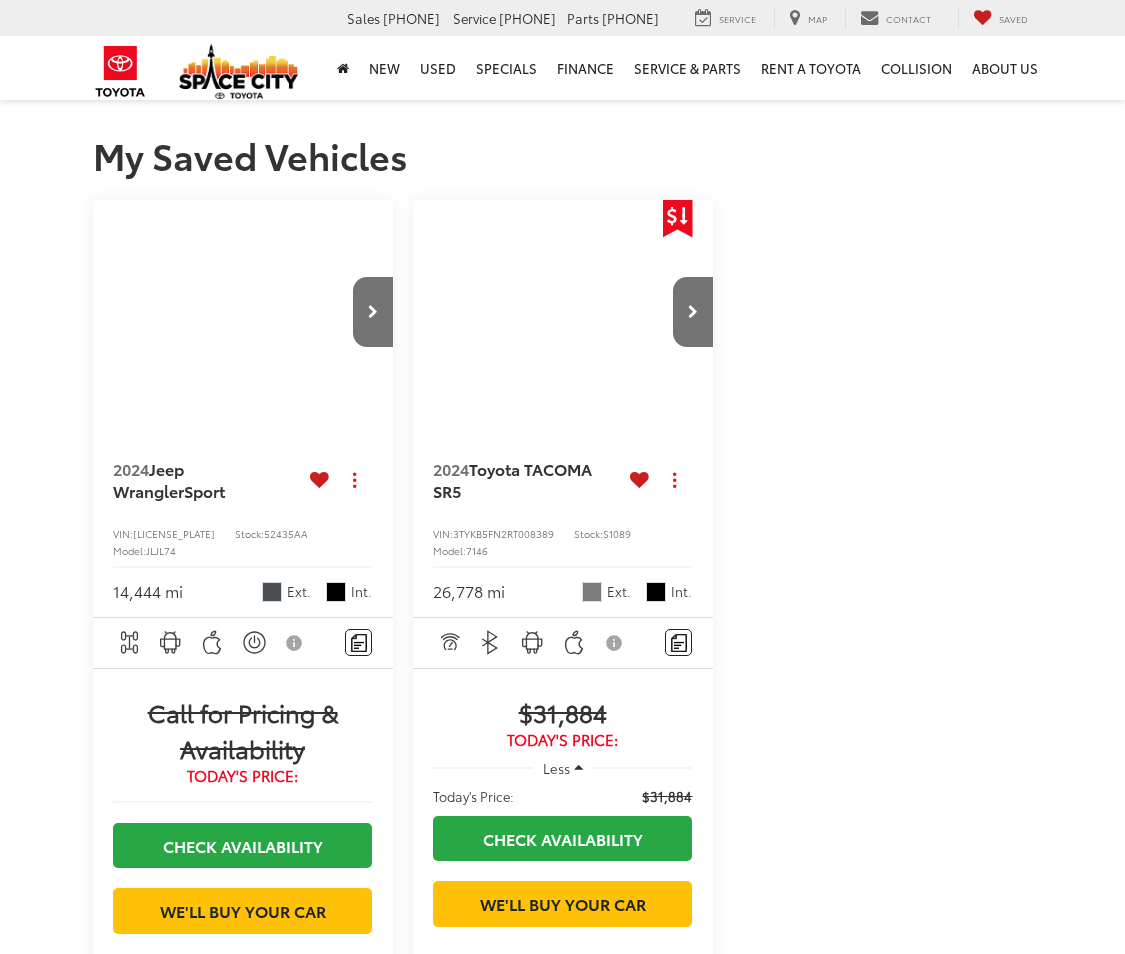 scroll, scrollTop: 0, scrollLeft: 0, axis: both 